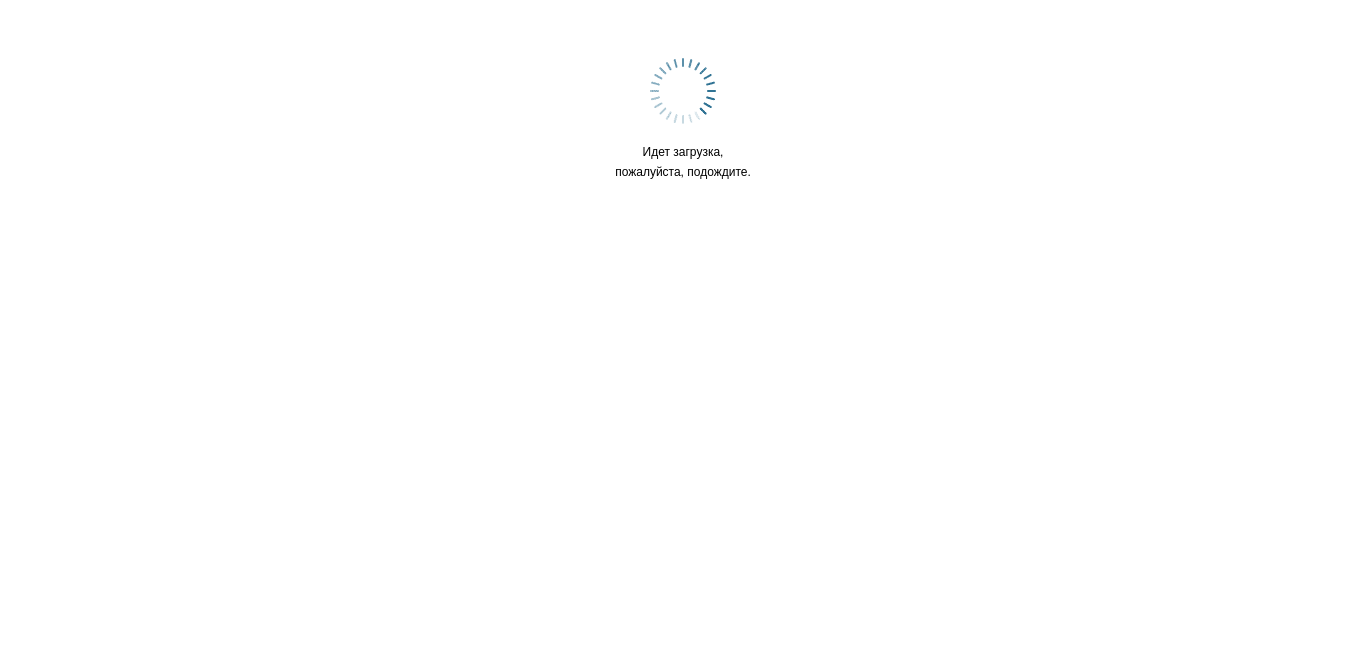 scroll, scrollTop: 0, scrollLeft: 0, axis: both 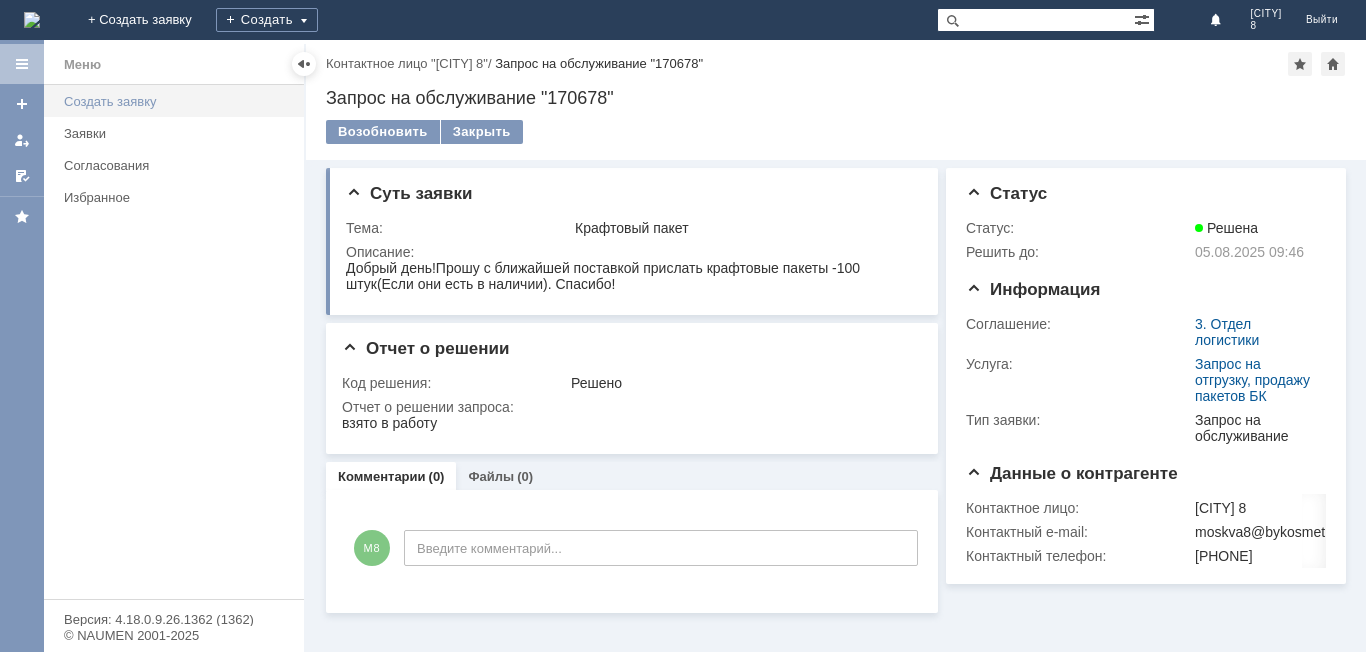 click on "Создать заявку" at bounding box center (178, 101) 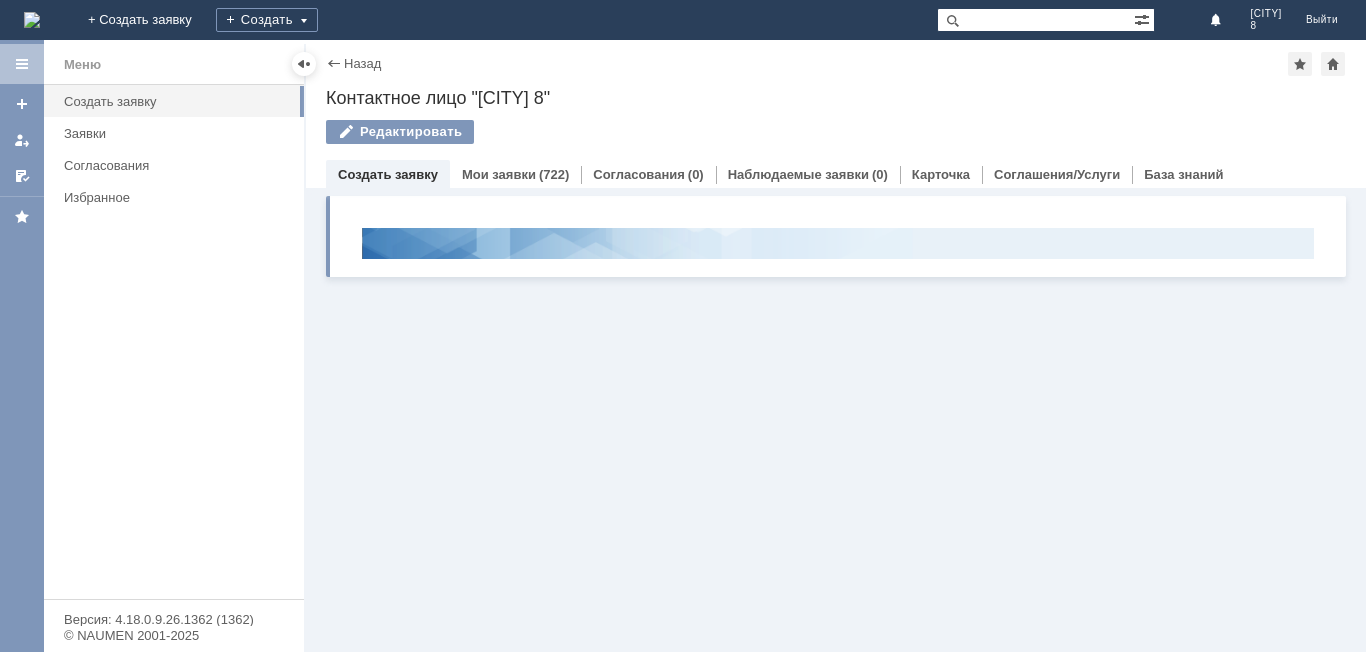 scroll, scrollTop: 0, scrollLeft: 0, axis: both 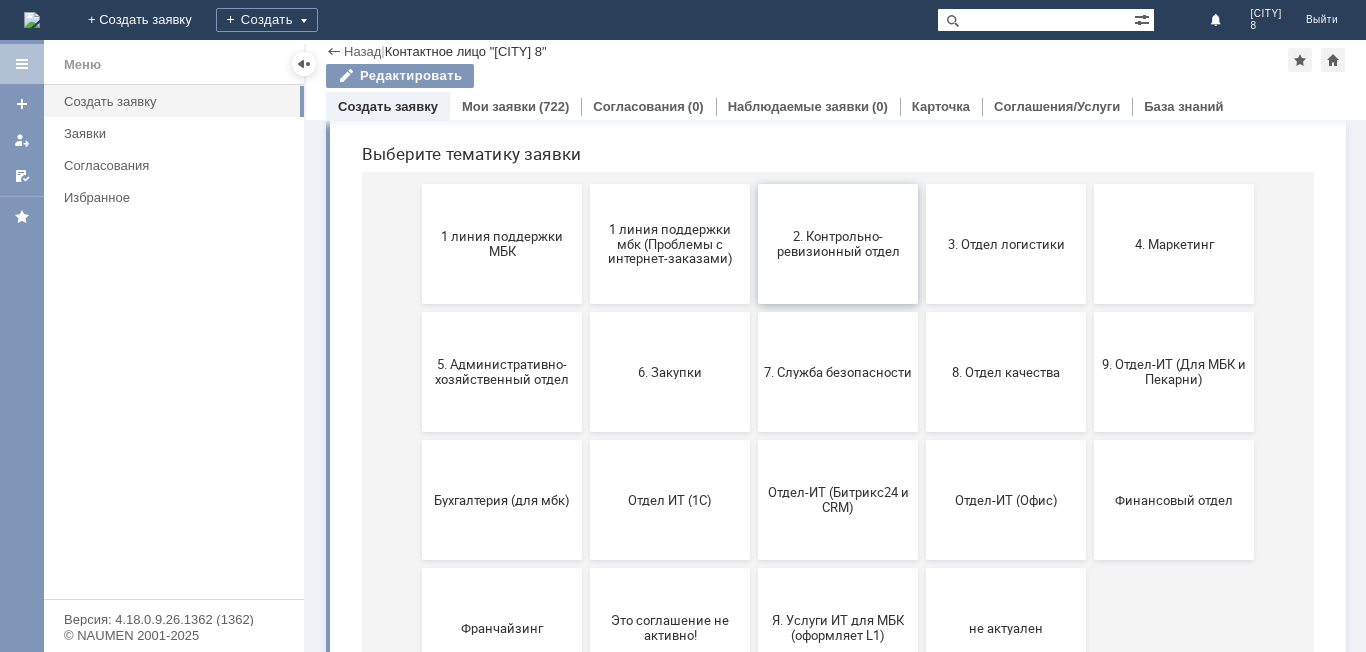 click on "2. Контрольно-ревизионный отдел" at bounding box center [838, 244] 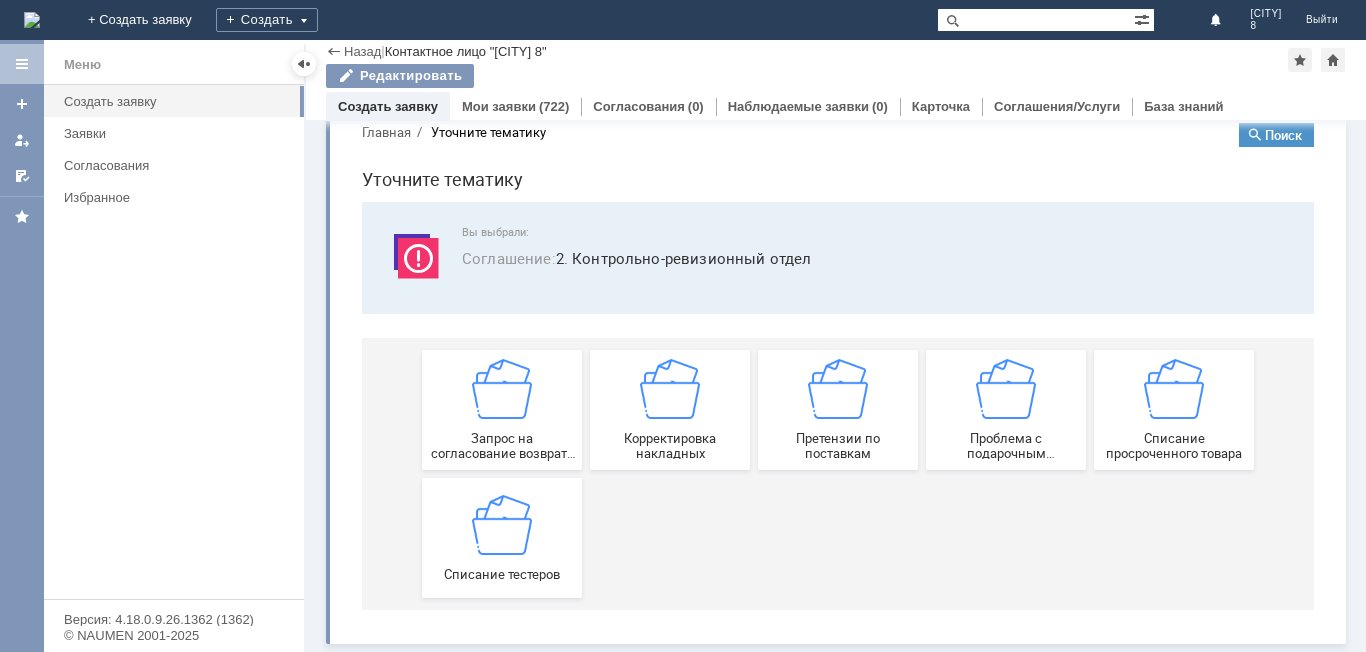 scroll, scrollTop: 38, scrollLeft: 0, axis: vertical 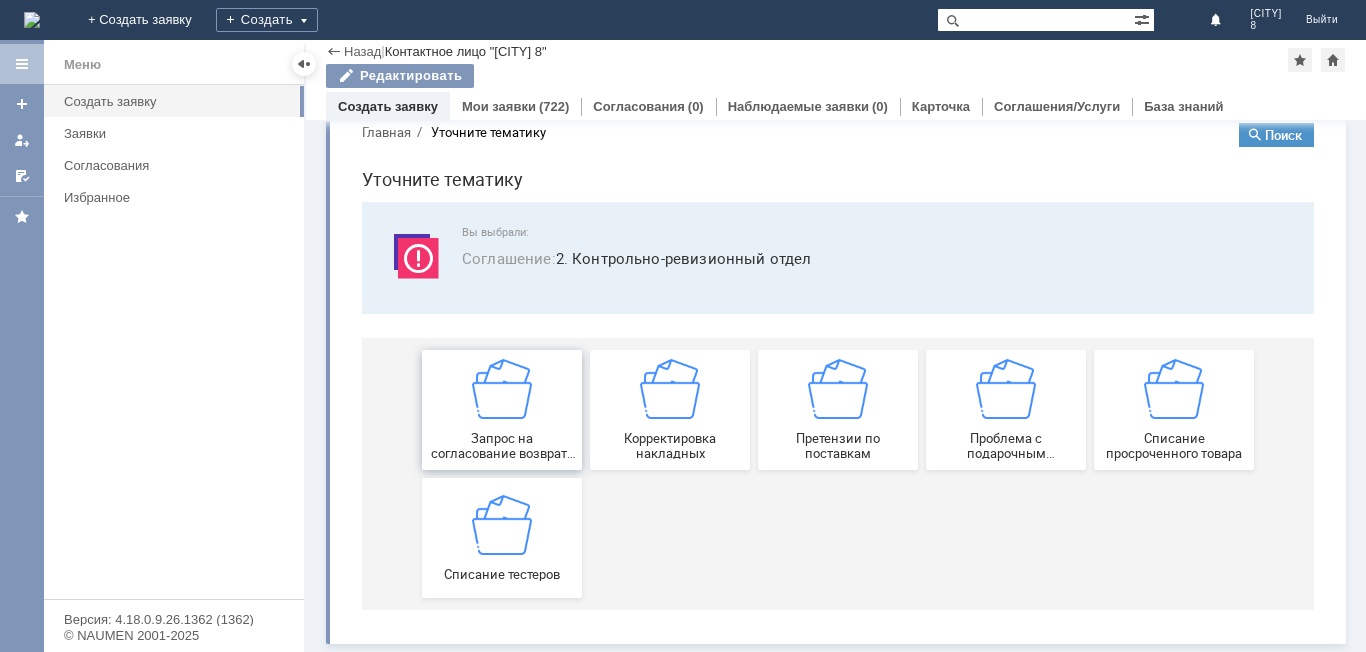 click on "Запрос на согласование возврата (д/с или товара)" at bounding box center [502, 446] 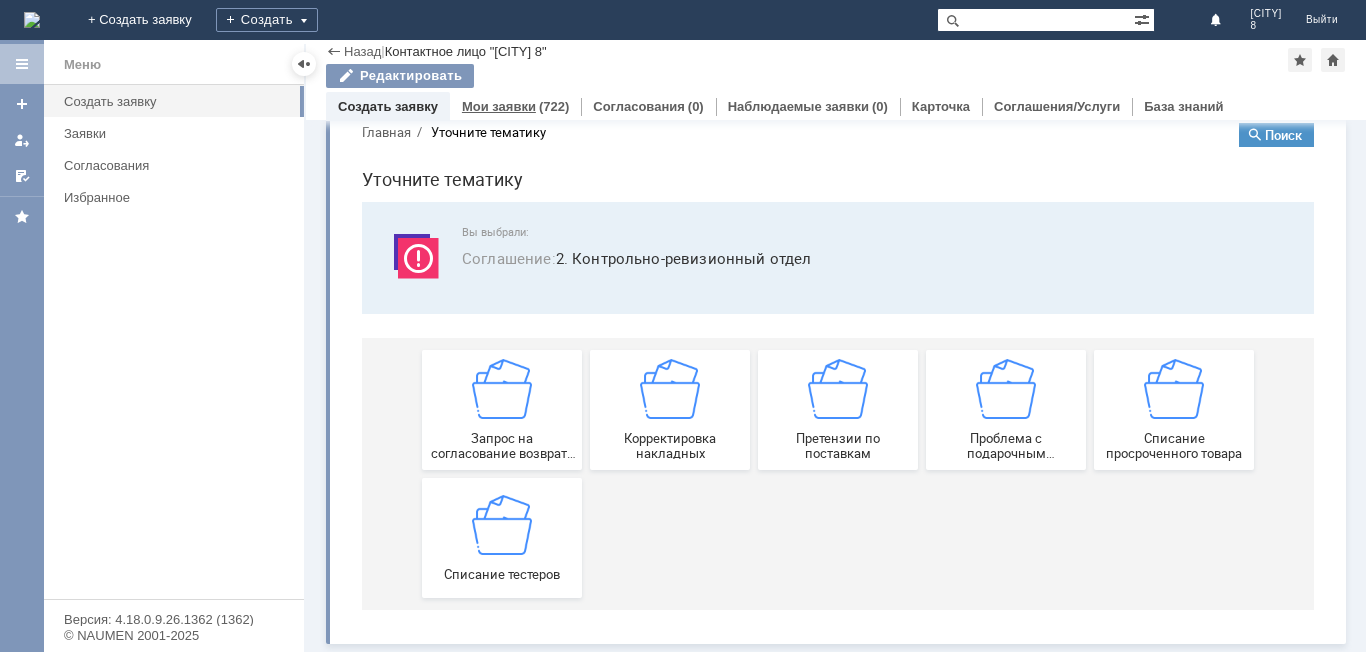 click on "Мои заявки" at bounding box center (499, 106) 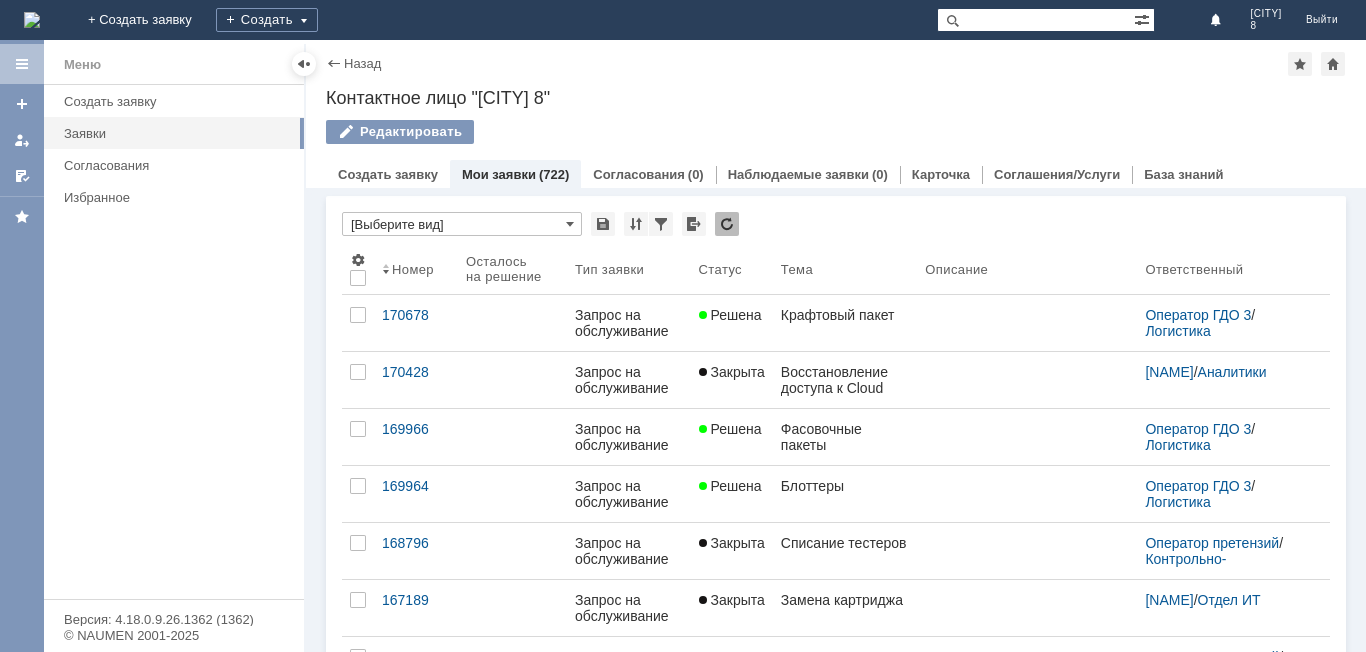 scroll, scrollTop: 0, scrollLeft: 0, axis: both 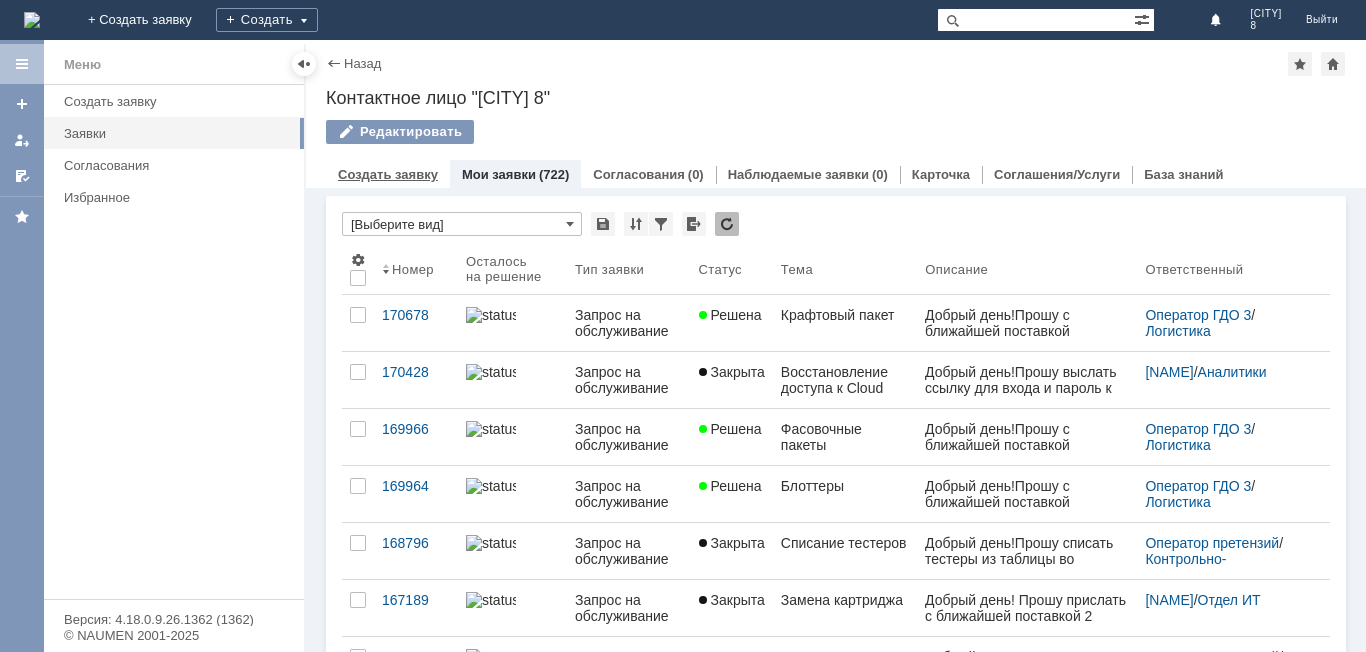 click on "Создать заявку" at bounding box center [388, 174] 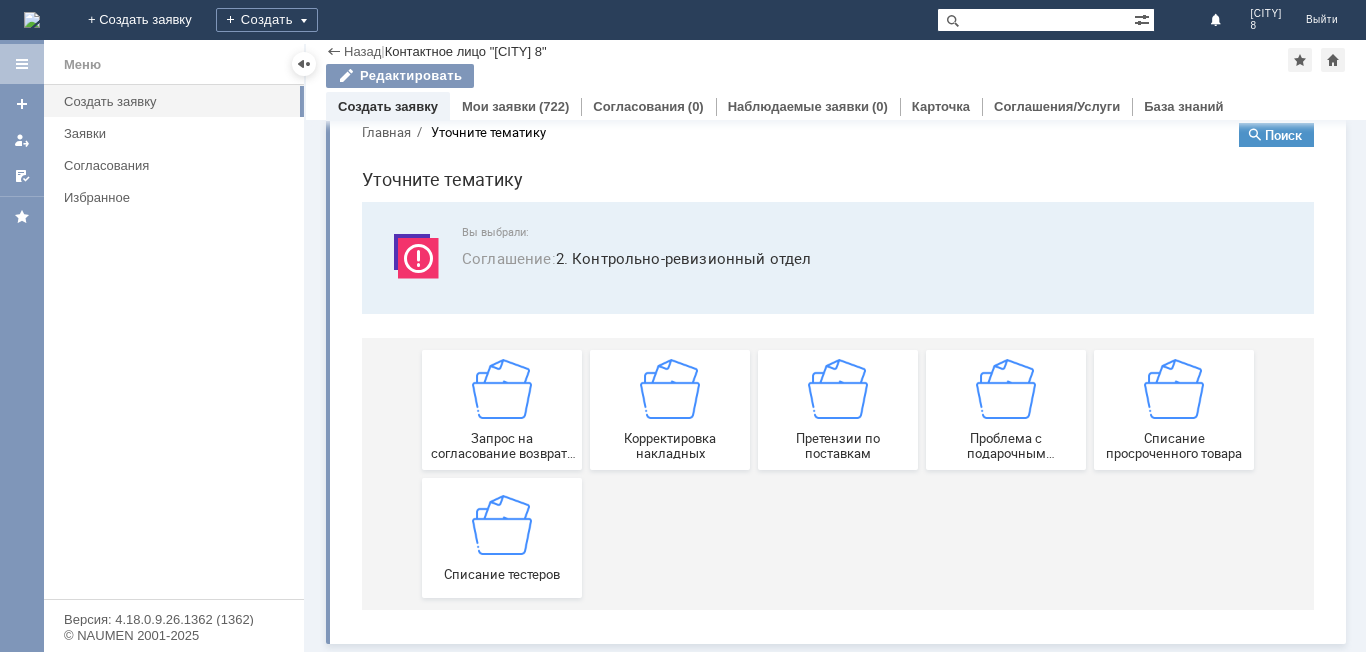 scroll, scrollTop: 38, scrollLeft: 0, axis: vertical 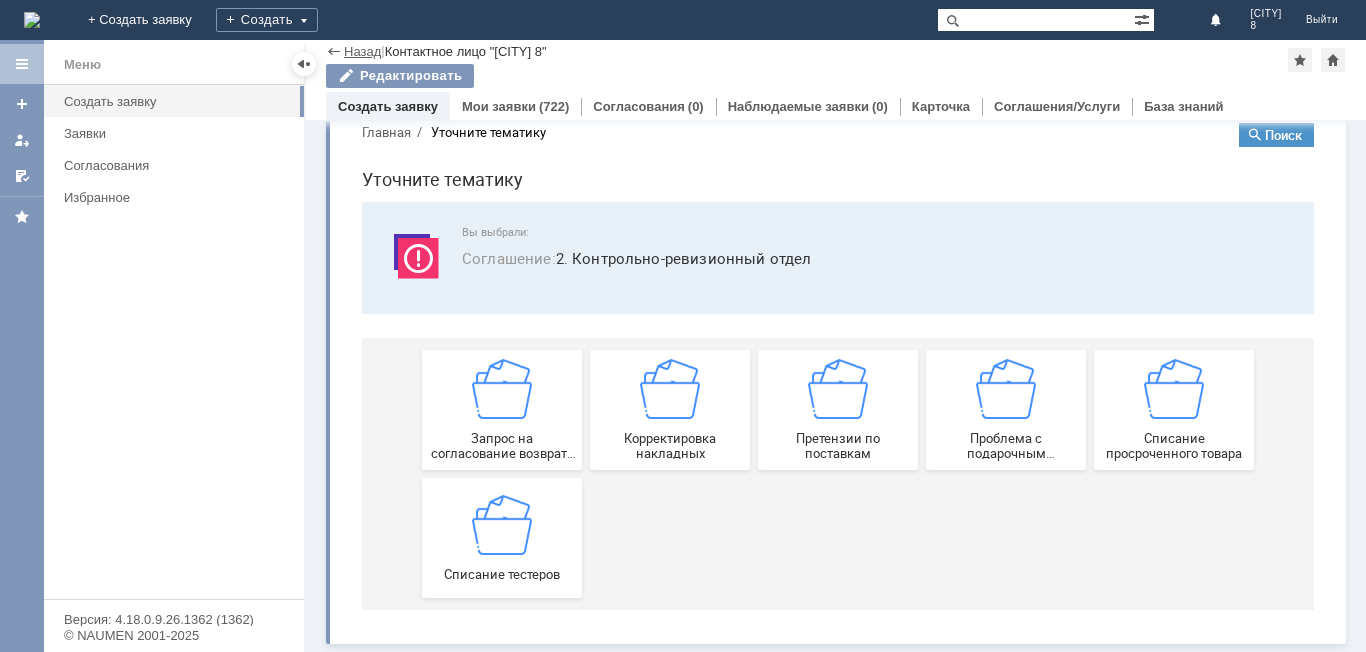 click on "Назад" at bounding box center [362, 51] 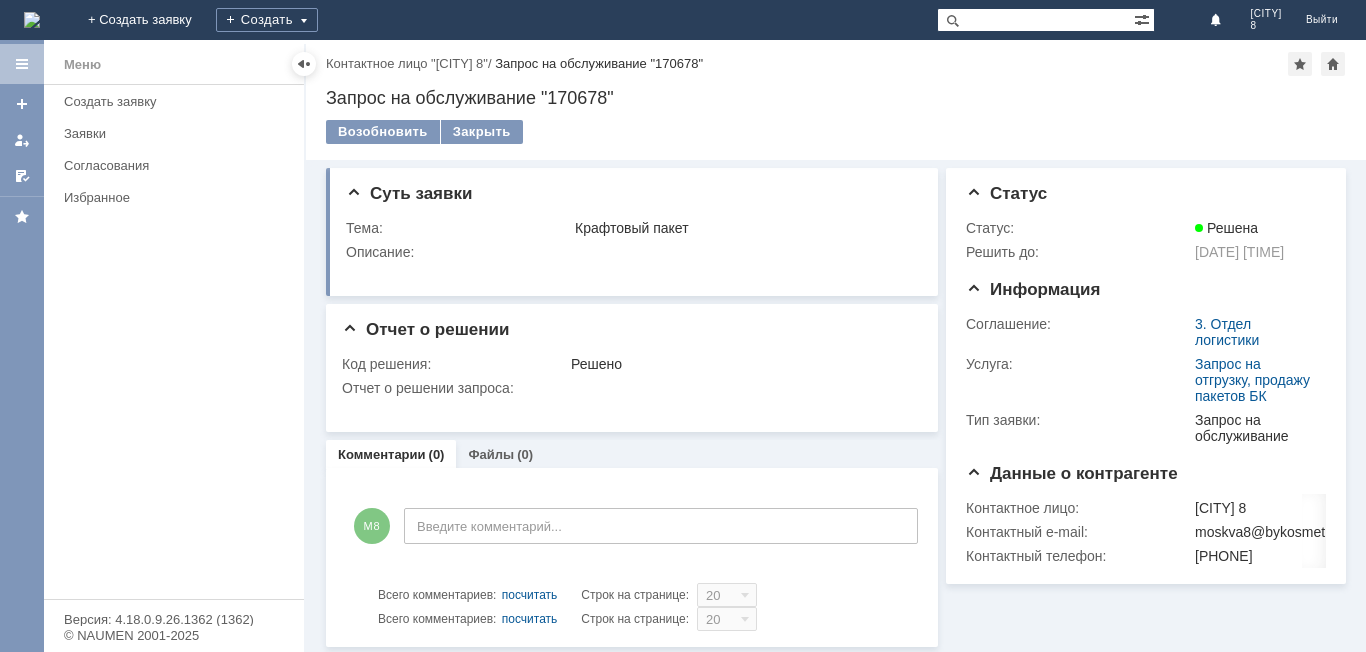 scroll, scrollTop: 0, scrollLeft: 0, axis: both 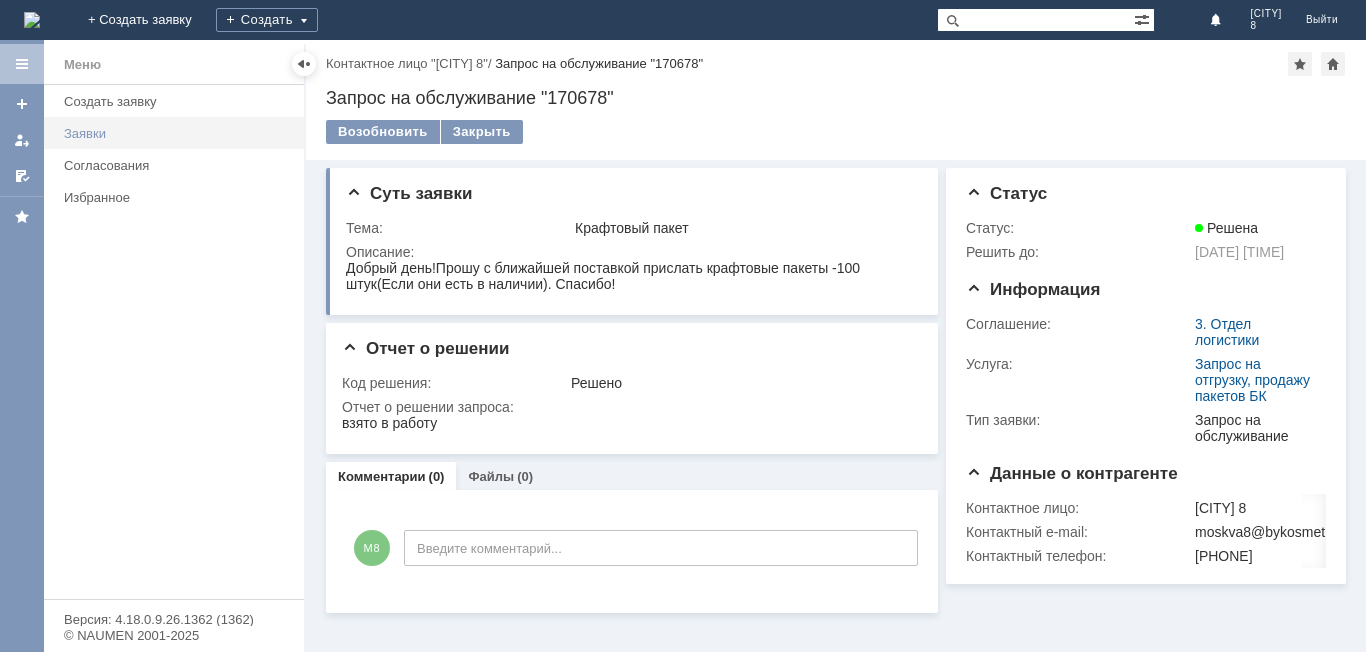 click on "Заявки" at bounding box center (178, 133) 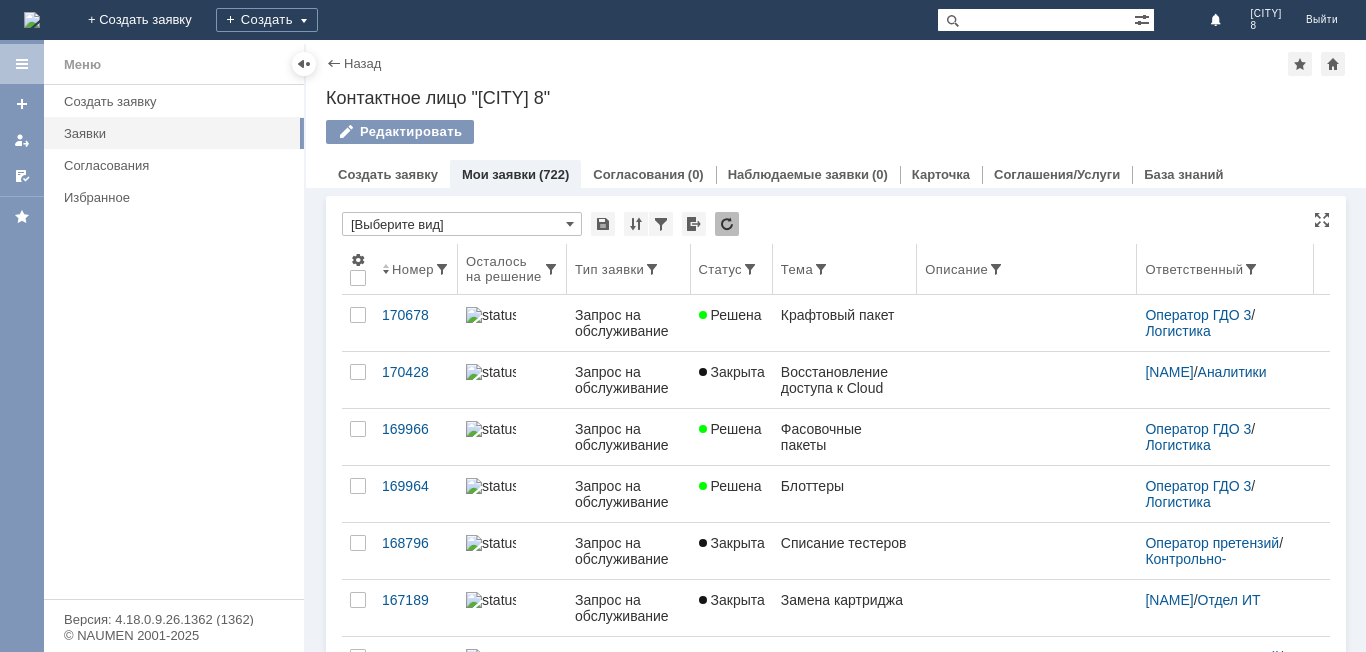 scroll, scrollTop: 0, scrollLeft: 0, axis: both 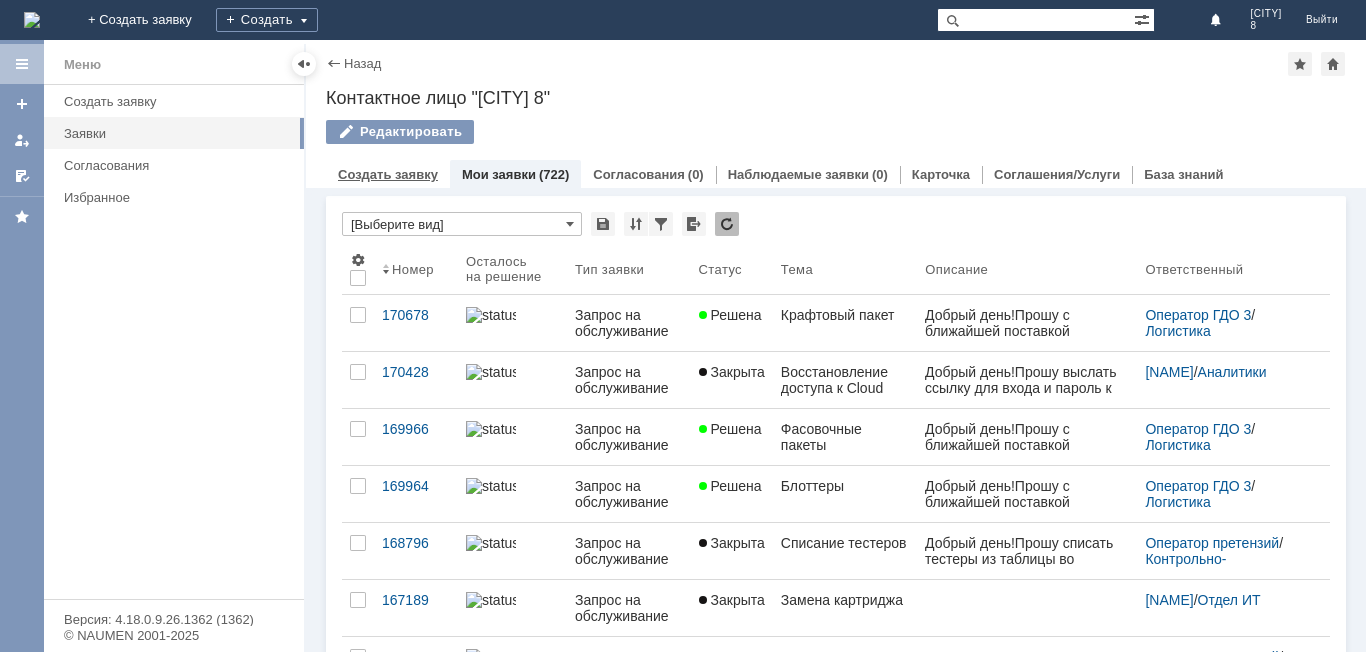 click on "Создать заявку" at bounding box center (388, 174) 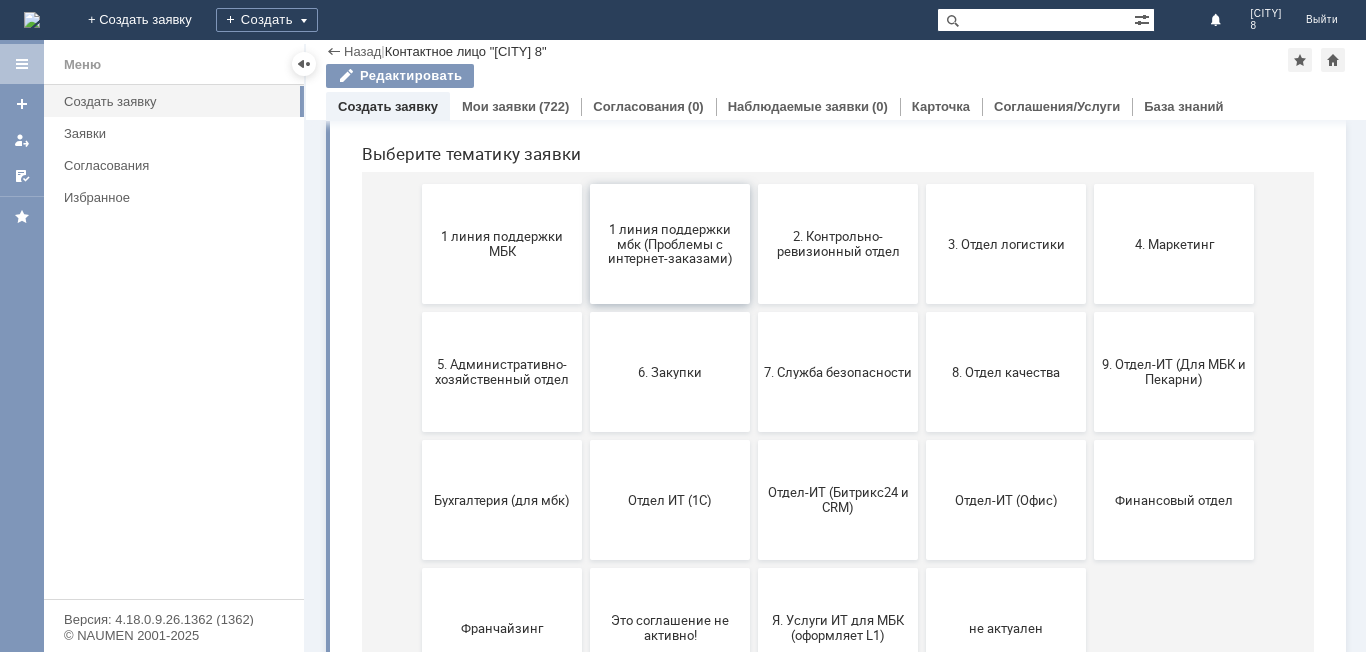 click on "1 линия поддержки мбк (Проблемы с интернет-заказами)" at bounding box center [670, 244] 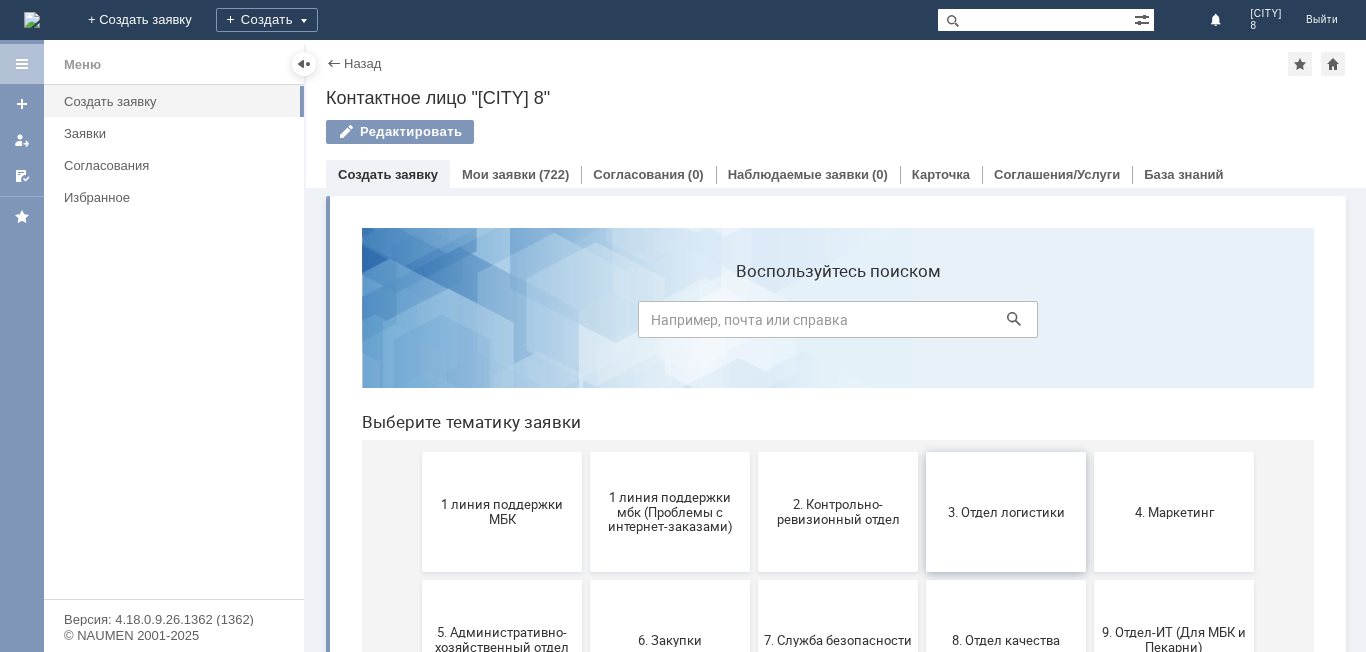 click on "3. Отдел логистики" at bounding box center (1006, 511) 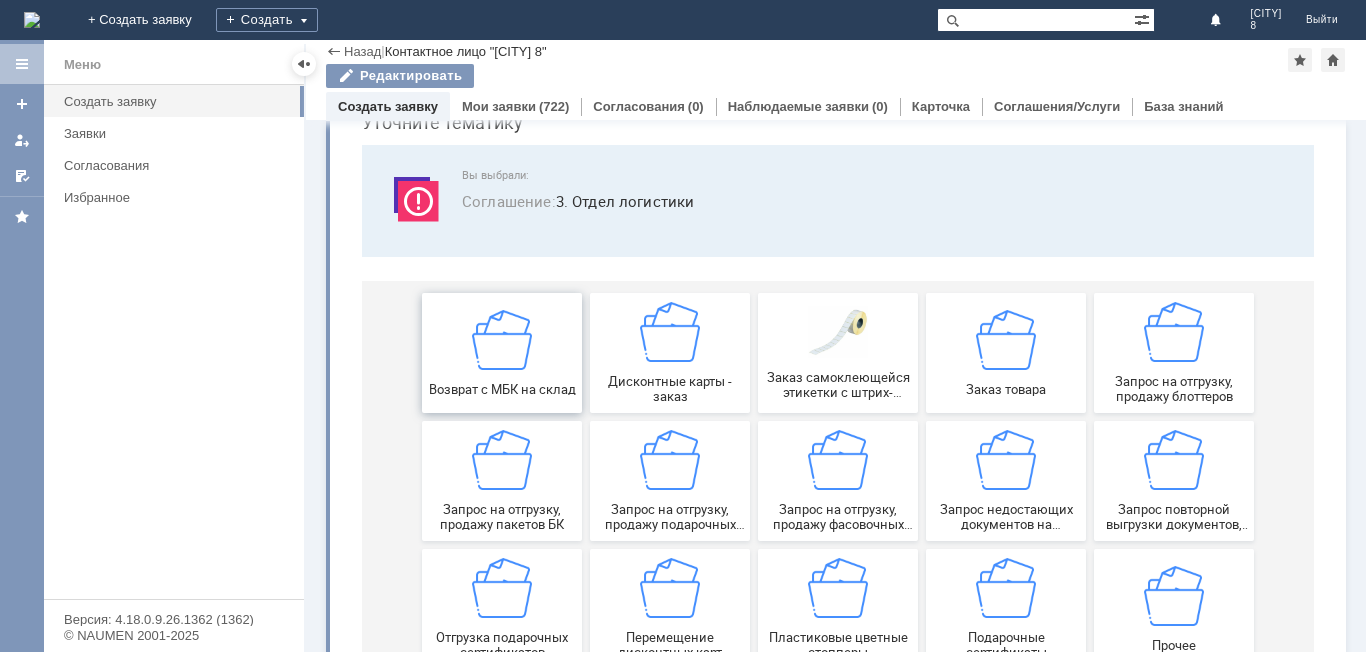 click on "Возврат с МБК на склад" at bounding box center [502, 352] 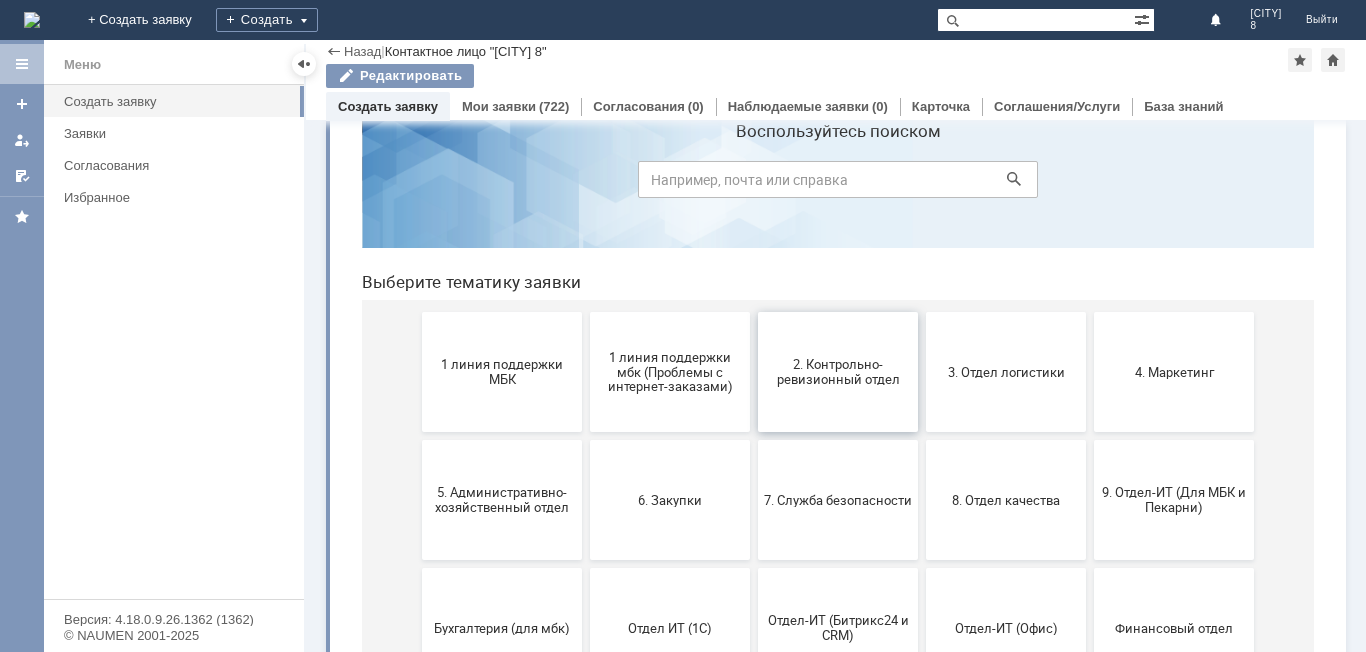 scroll, scrollTop: 100, scrollLeft: 0, axis: vertical 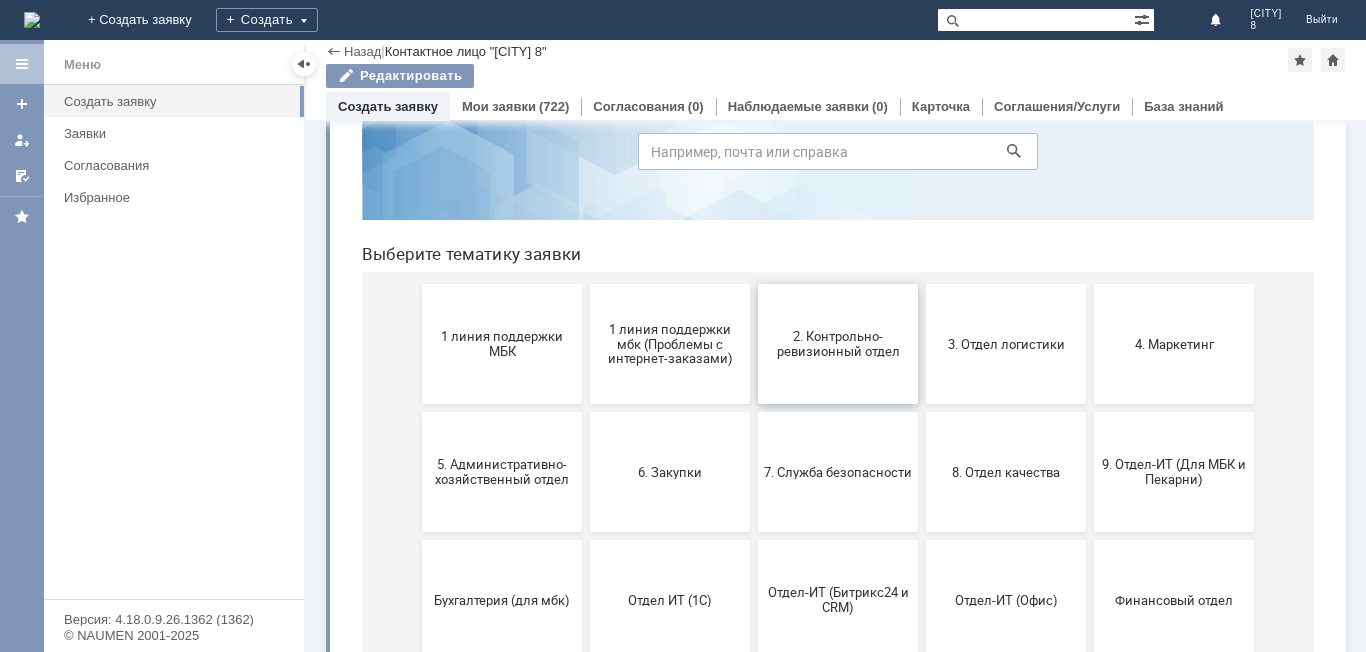 click on "2. Контрольно-ревизионный отдел" at bounding box center (838, 344) 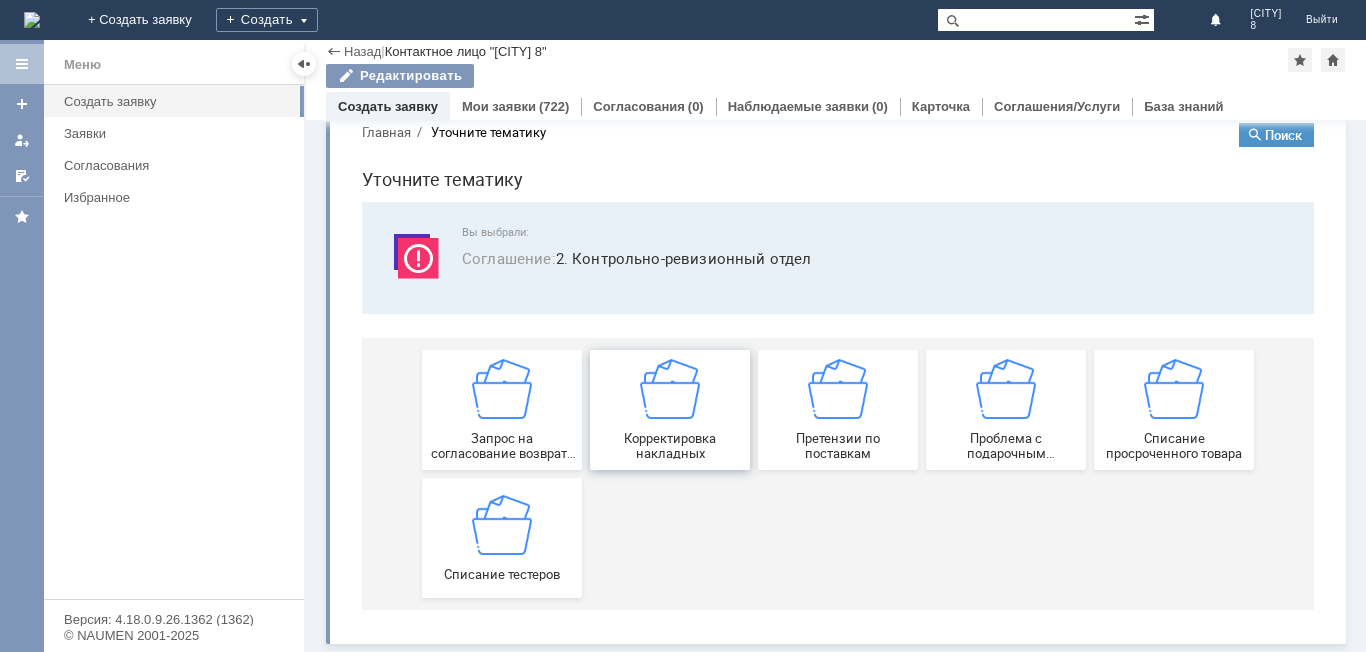 scroll, scrollTop: 38, scrollLeft: 0, axis: vertical 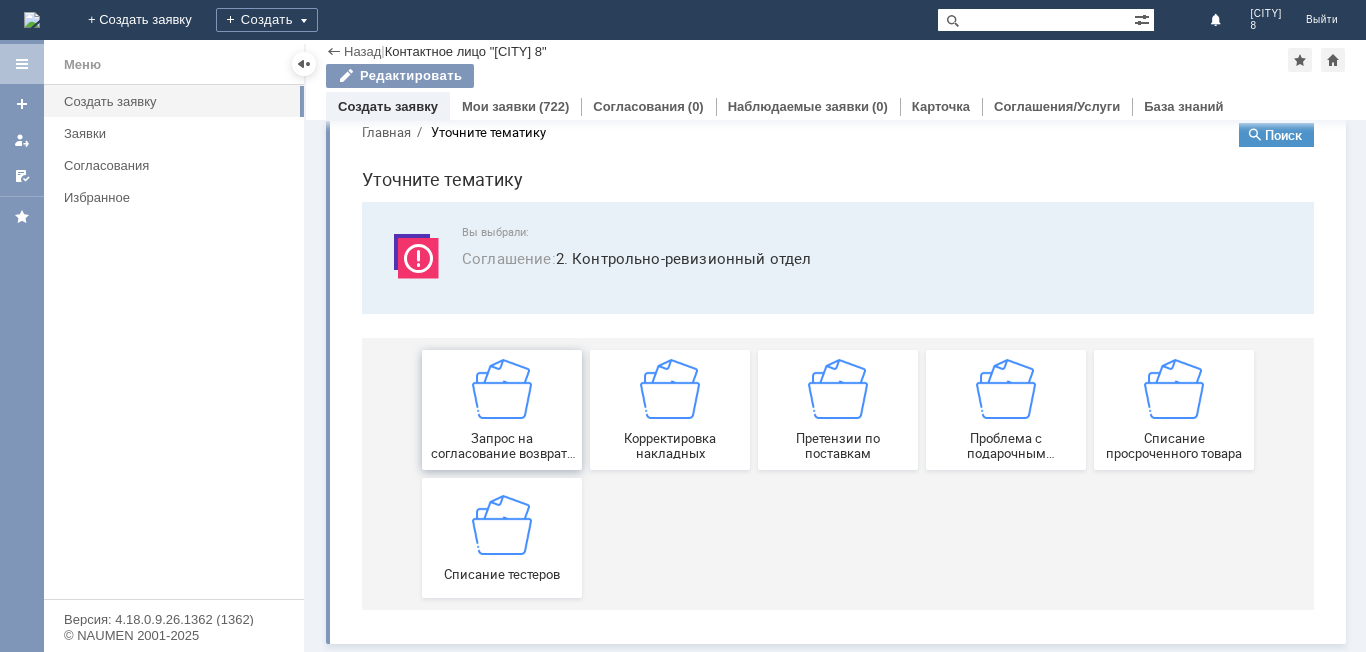 click on "Запрос на согласование возврата (д/с или товара)" at bounding box center [502, 446] 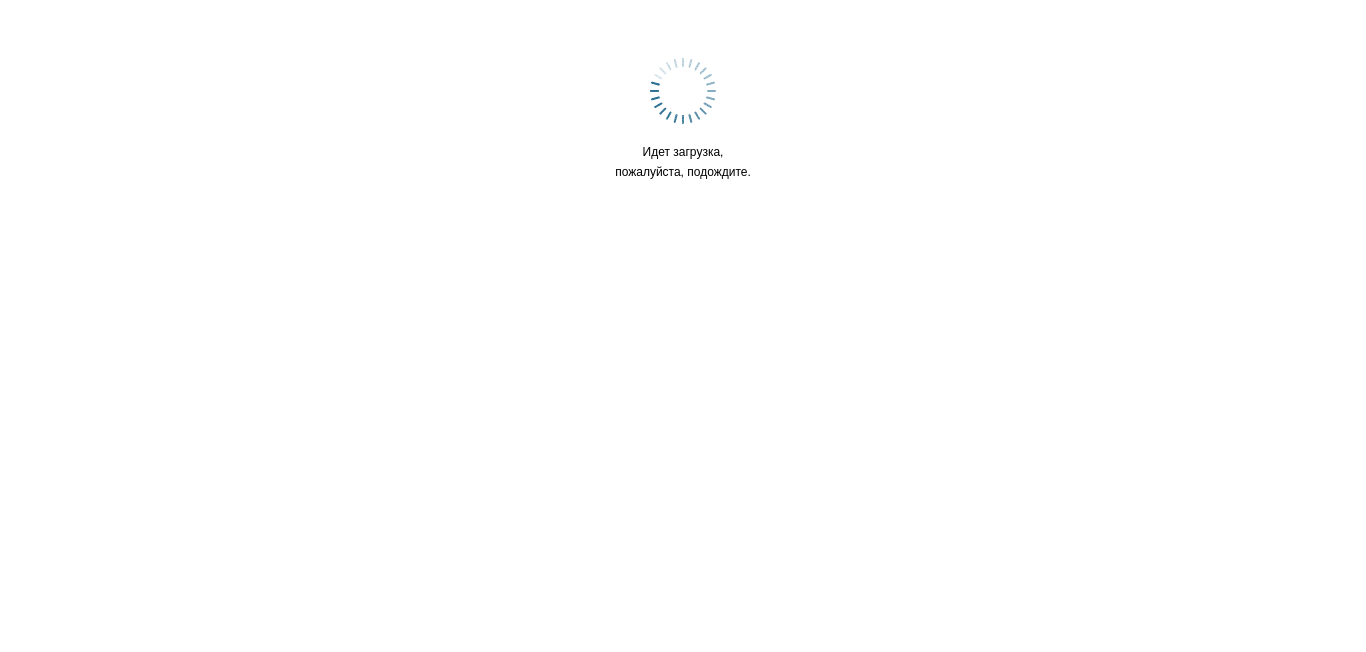 scroll, scrollTop: 0, scrollLeft: 0, axis: both 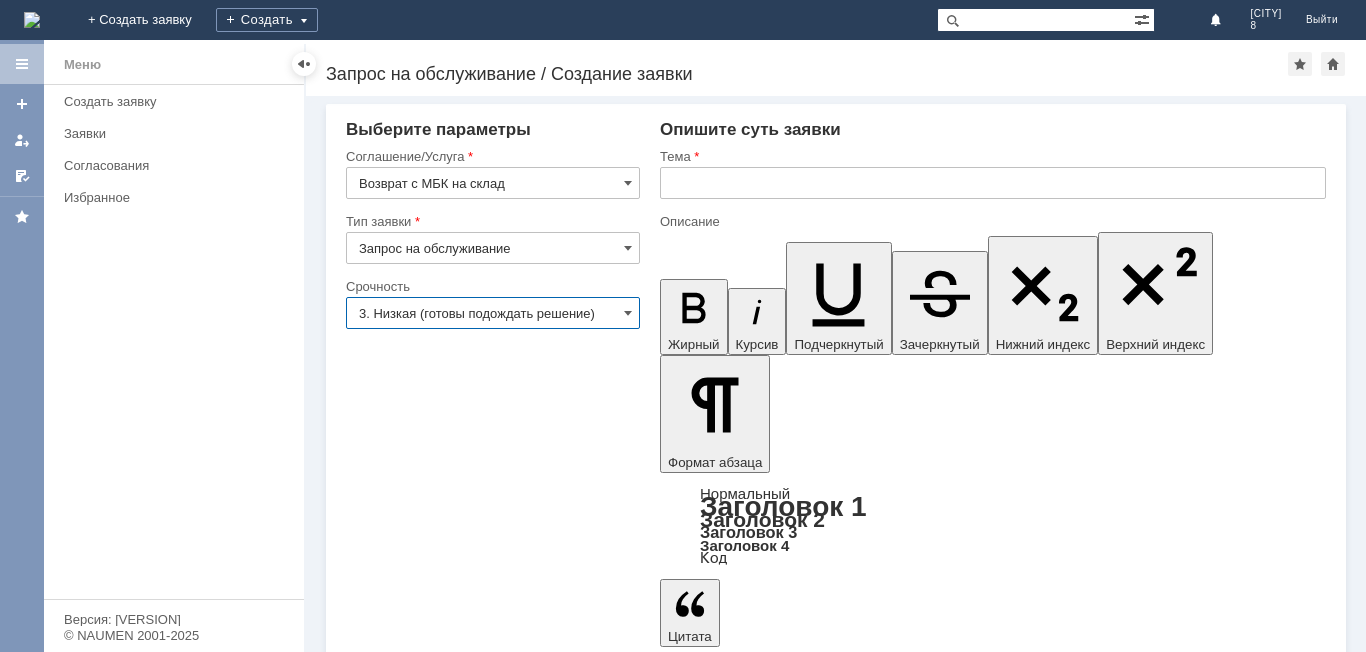 click on "3. Низкая (готовы подождать решение)" at bounding box center (493, 313) 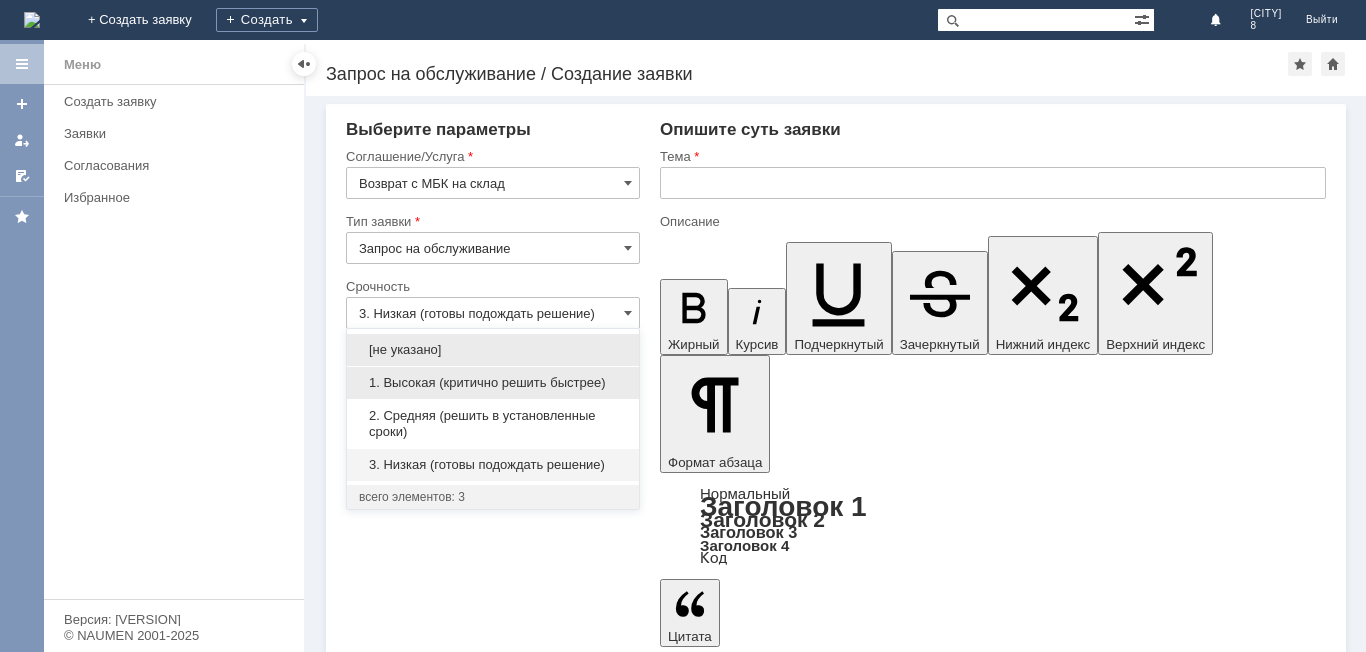 click on "1. Высокая (критично решить быстрее)" at bounding box center [493, 383] 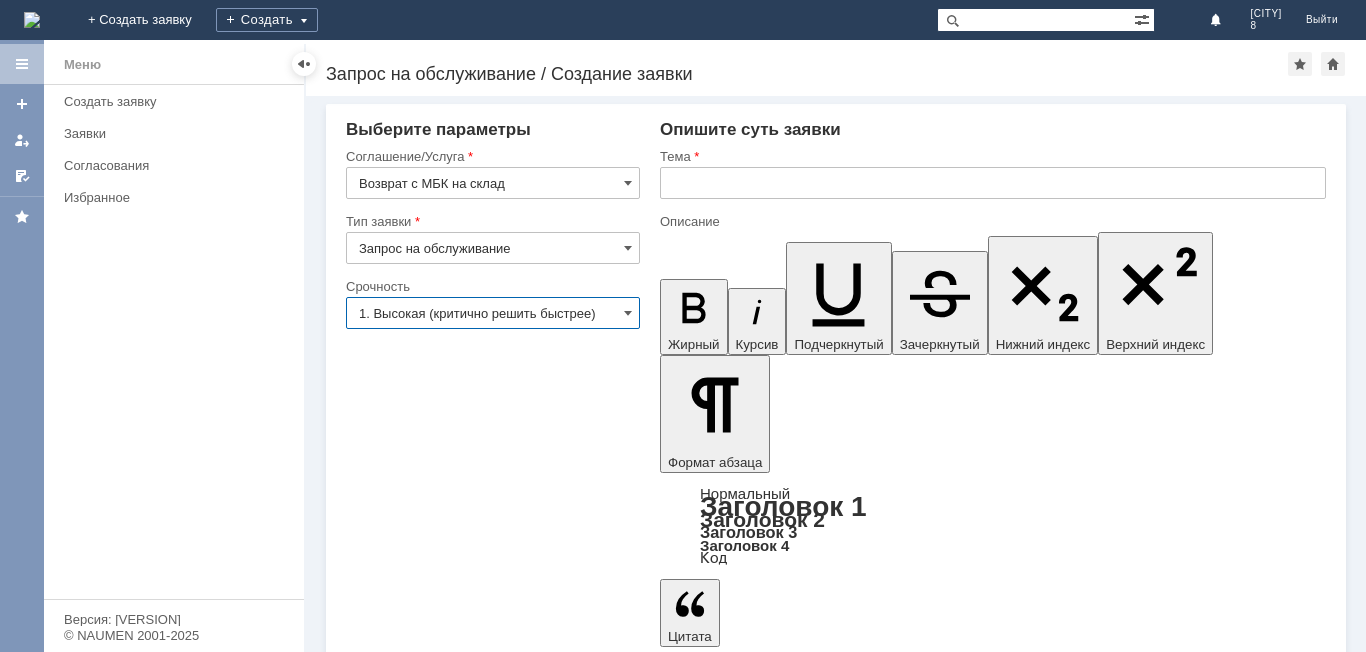 type on "1. Высокая (критично решить быстрее)" 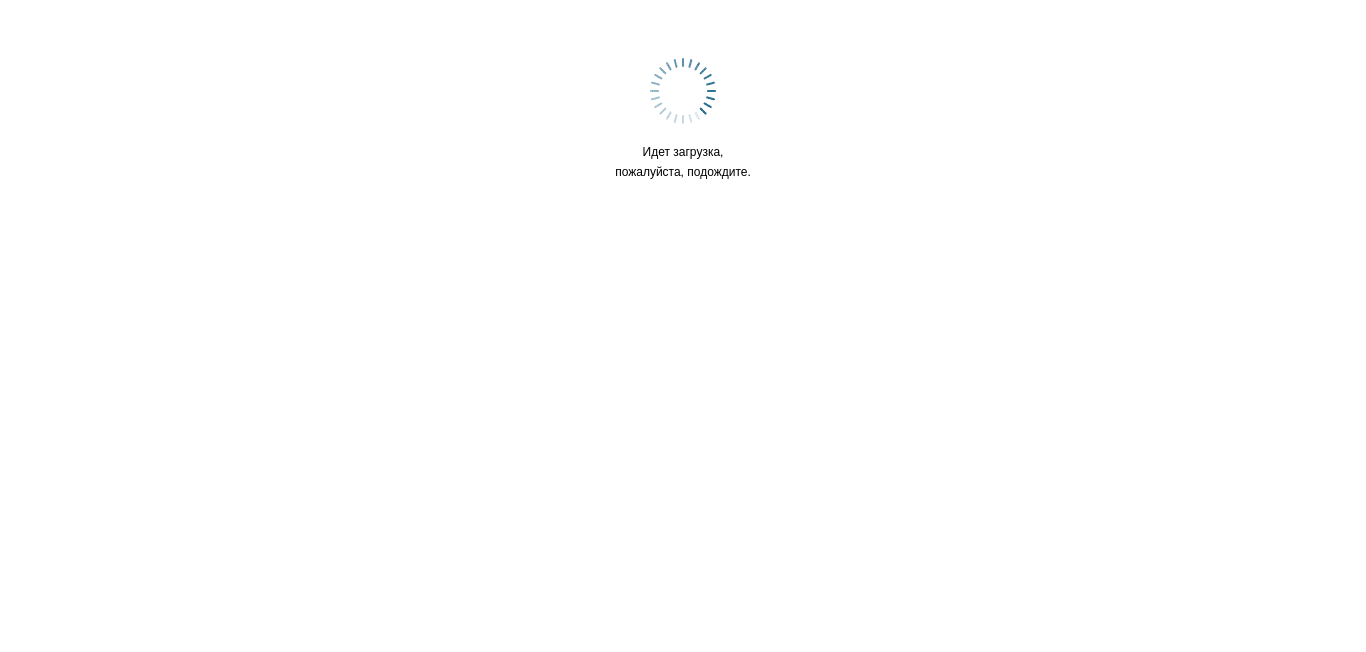 scroll, scrollTop: 0, scrollLeft: 0, axis: both 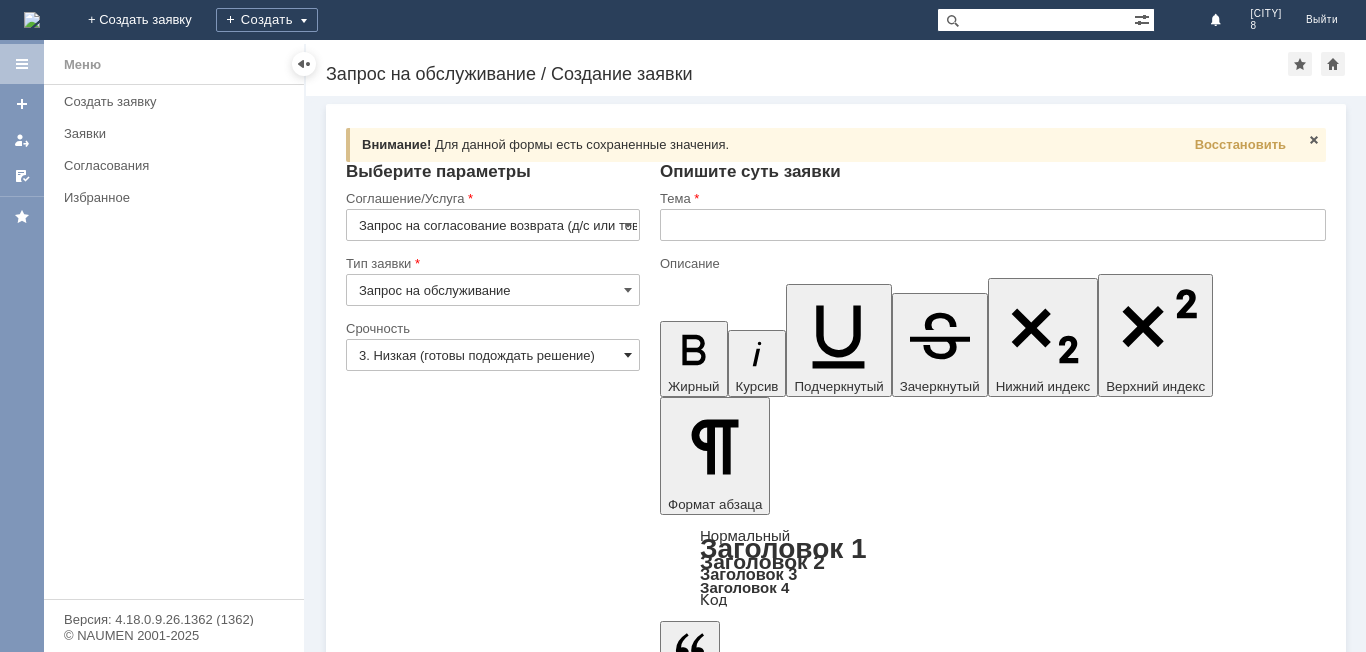 click at bounding box center (628, 355) 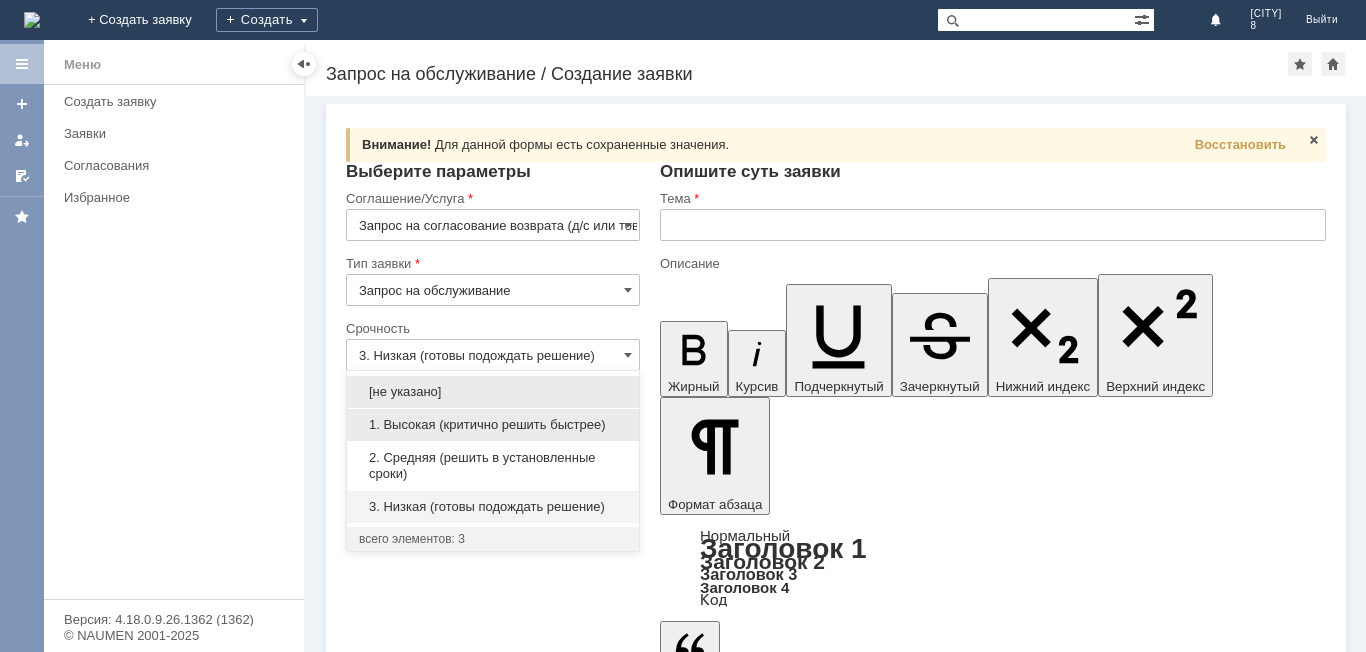 click on "1. Высокая (критично решить быстрее)" at bounding box center [493, 425] 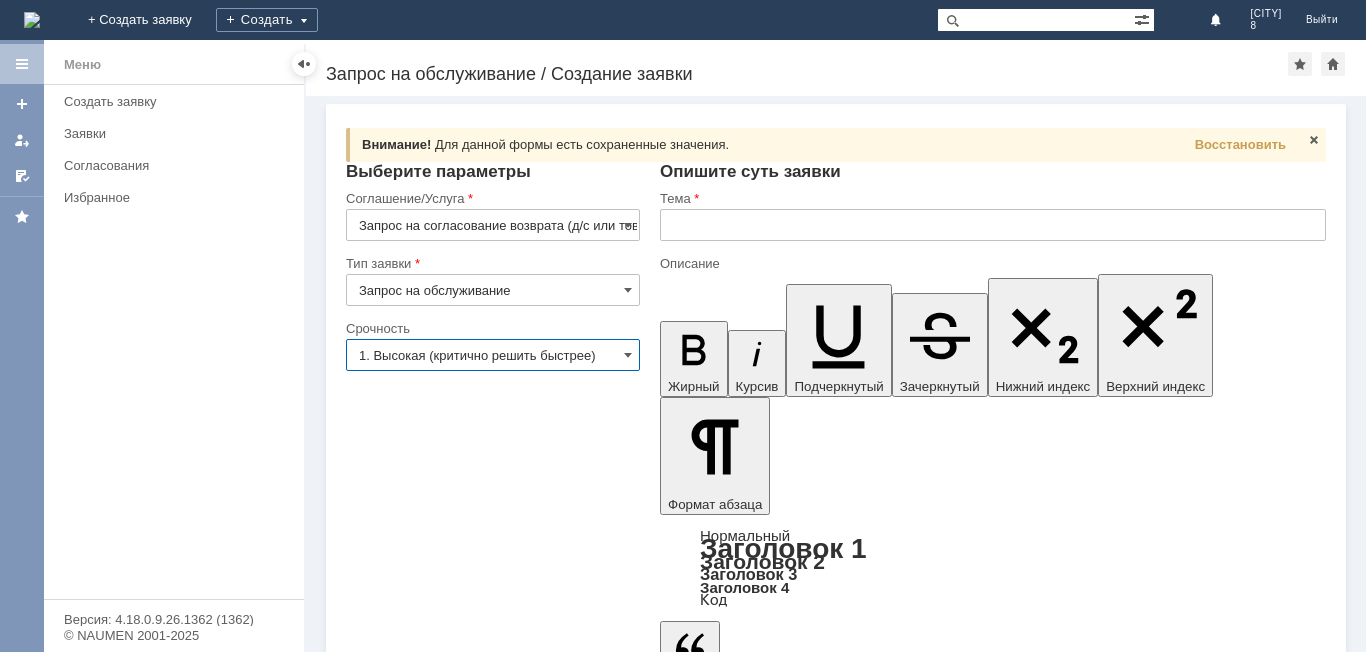 type on "1. Высокая (критично решить быстрее)" 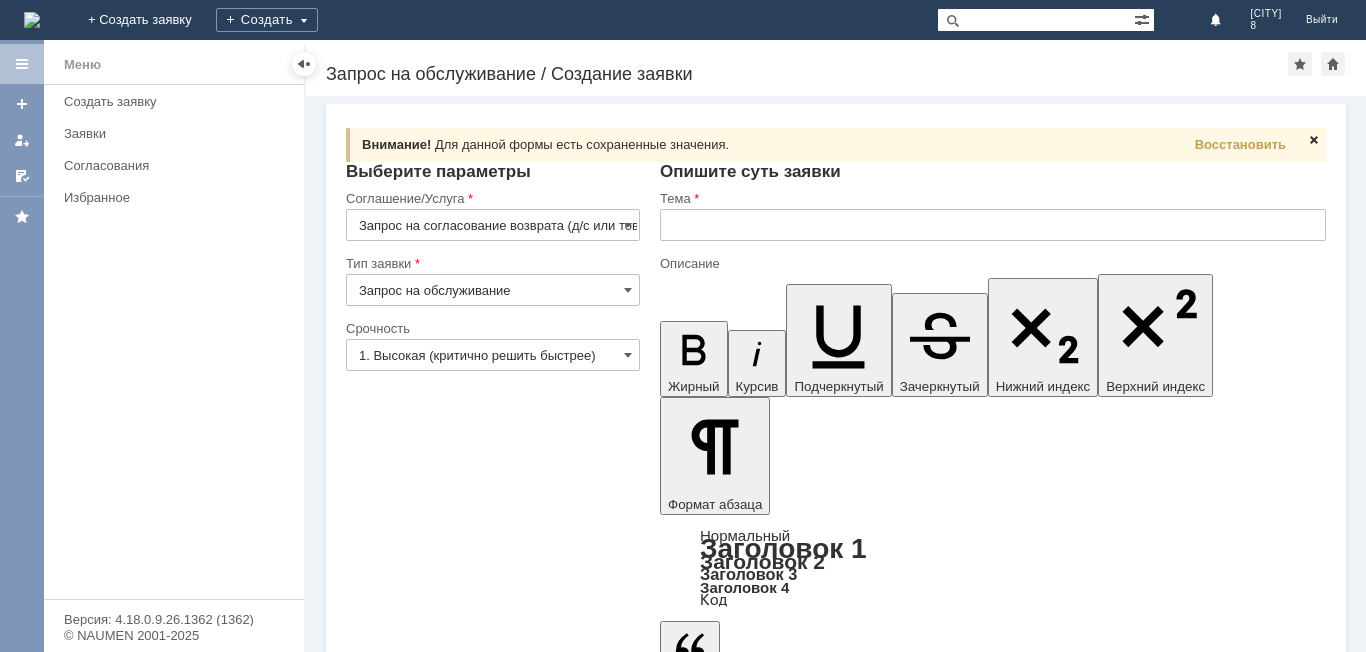 click at bounding box center [1314, 140] 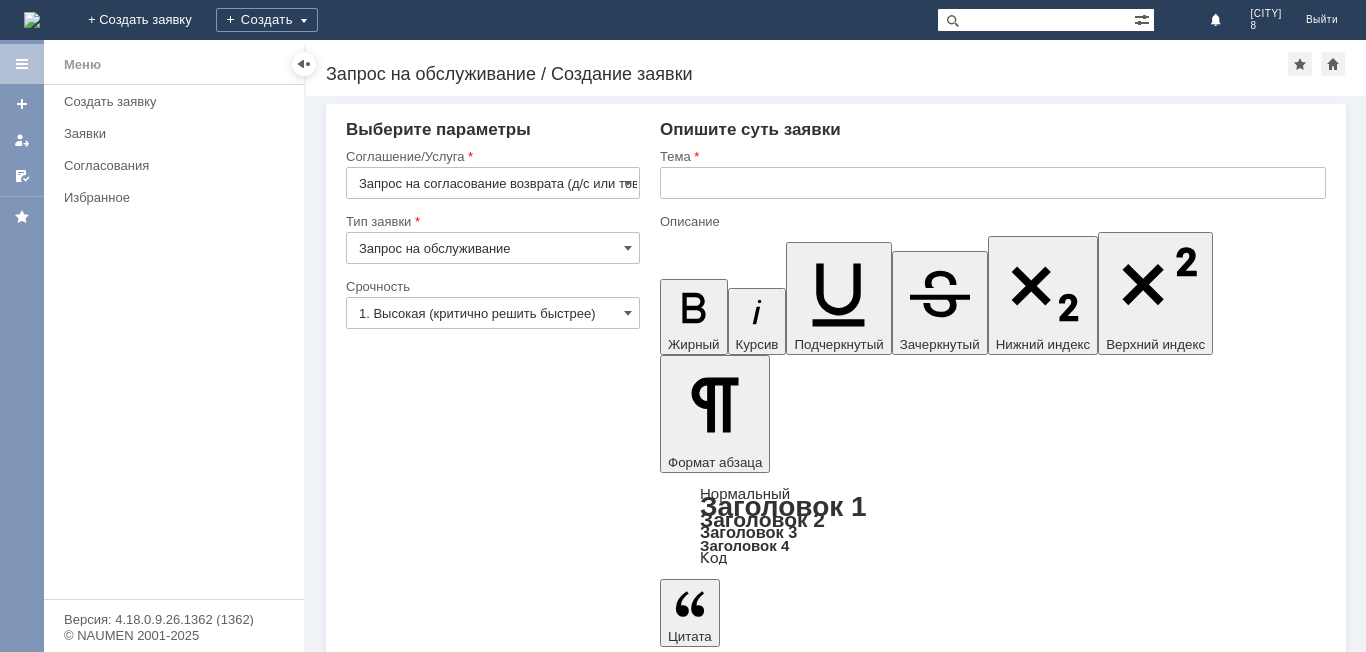 click at bounding box center (993, 183) 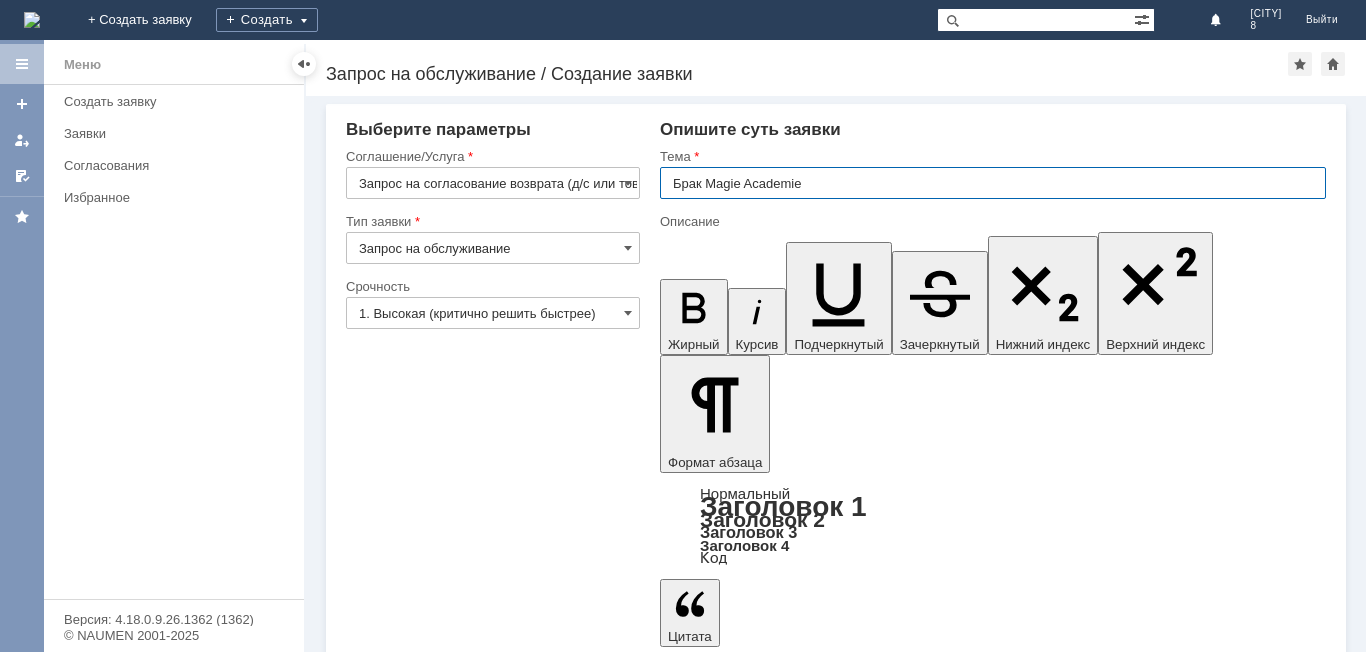 type on "Брак Magie Academie" 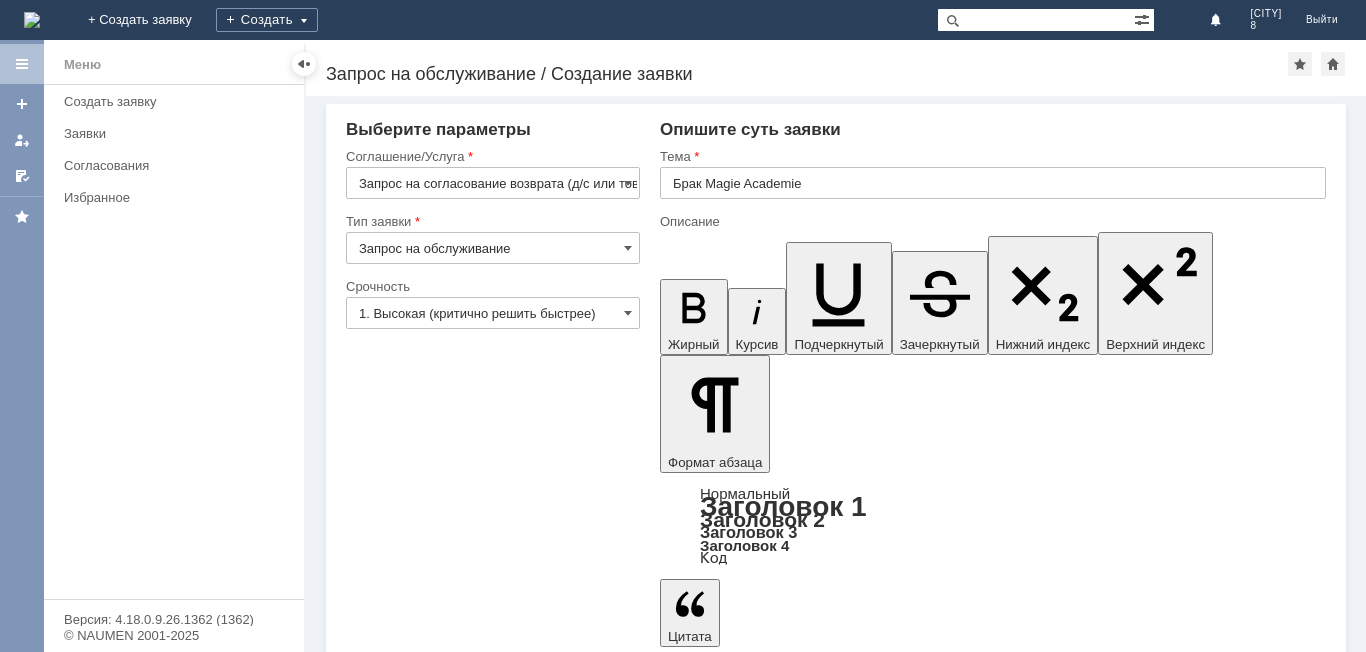 click at bounding box center [823, 4956] 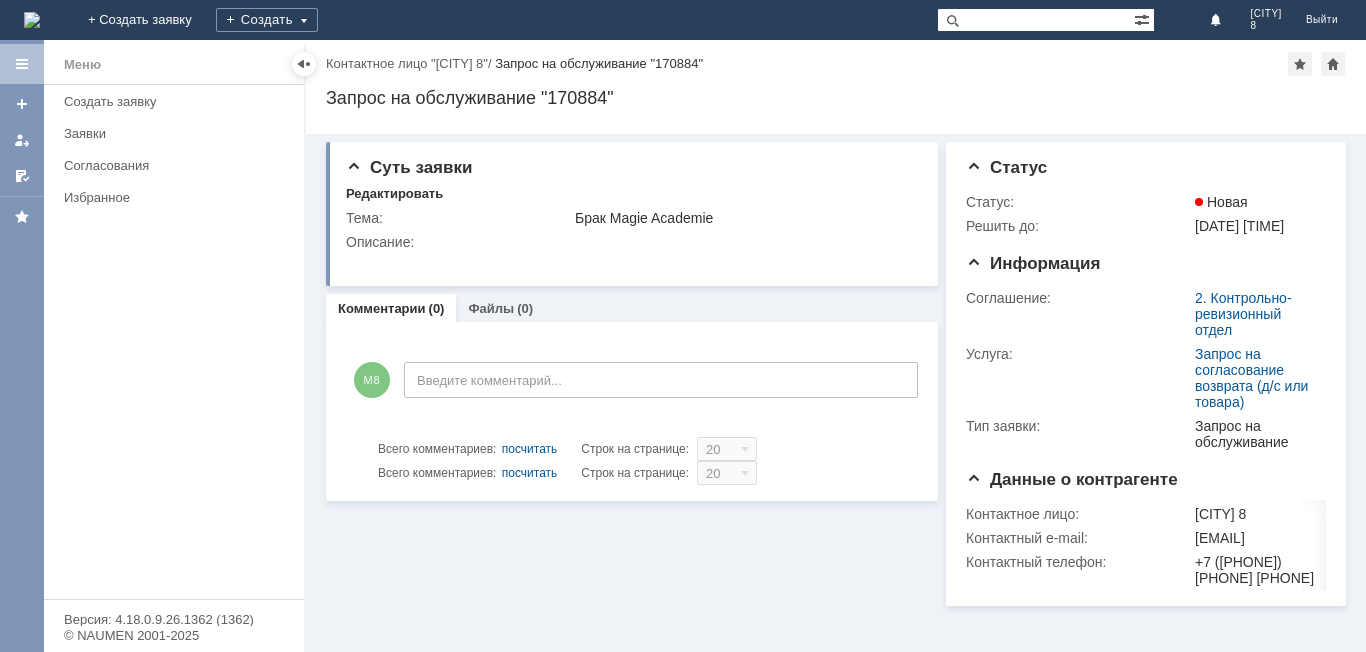 scroll, scrollTop: 0, scrollLeft: 0, axis: both 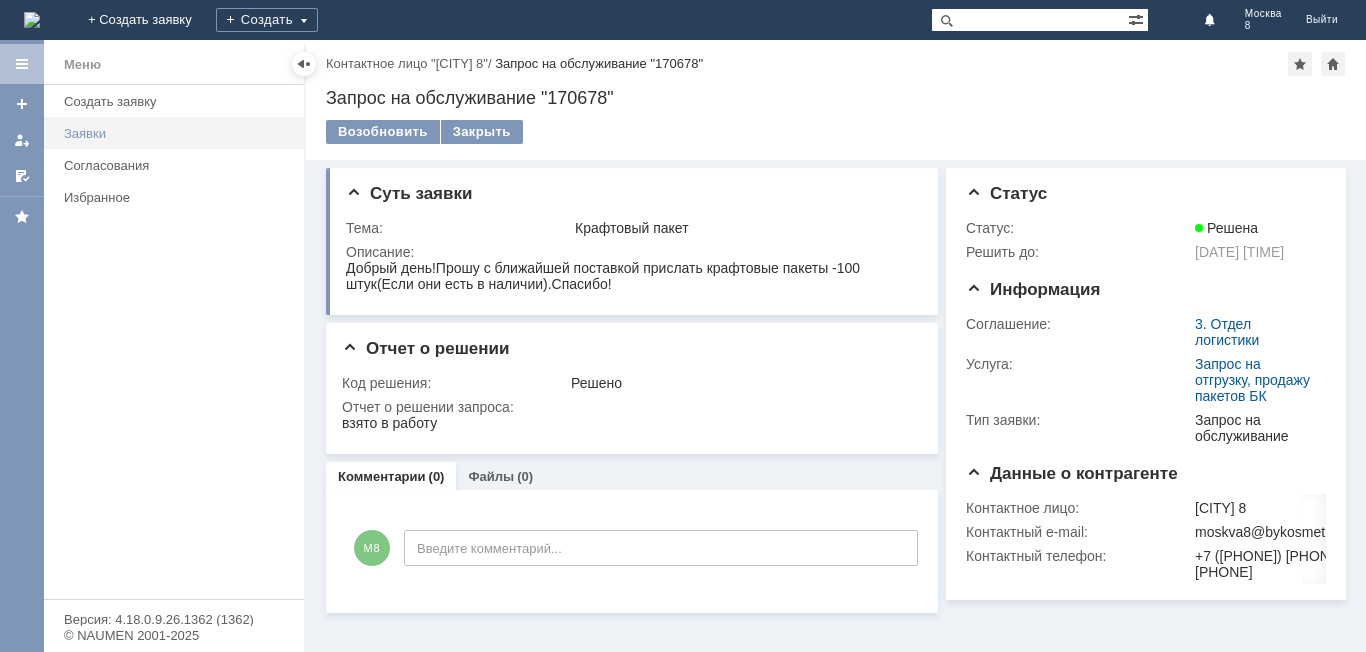 click on "Заявки" at bounding box center [178, 133] 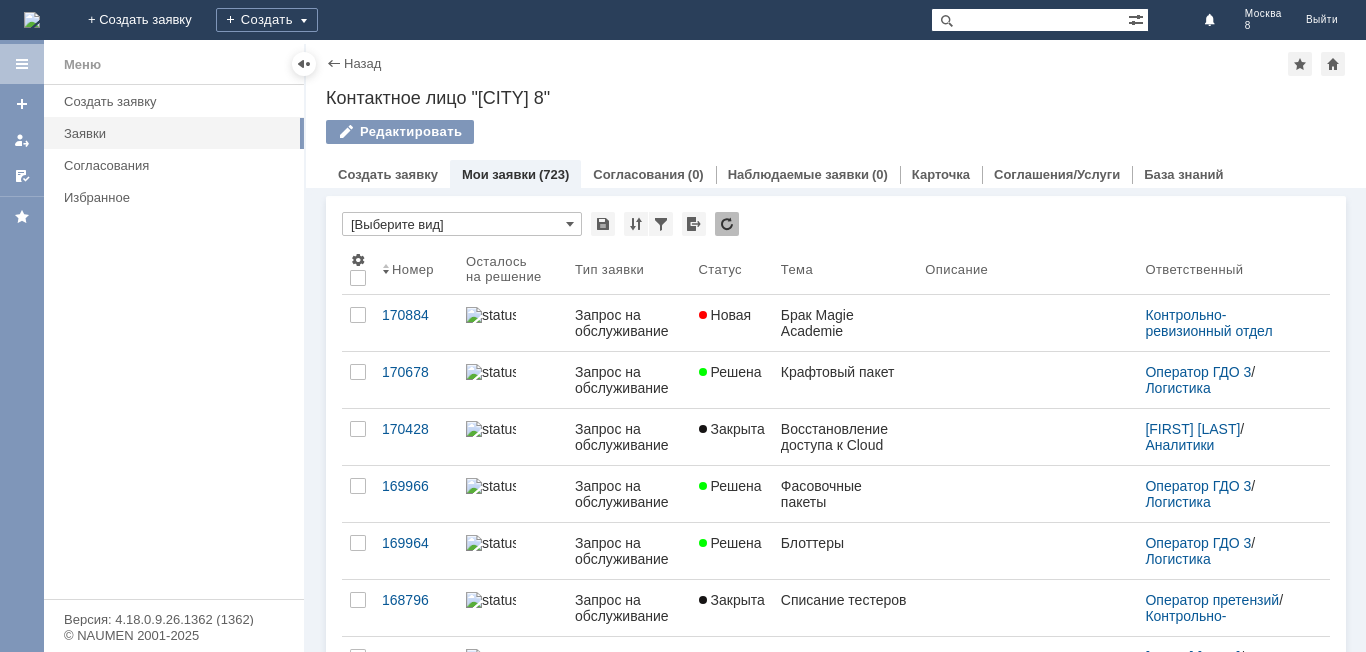 scroll, scrollTop: 0, scrollLeft: 0, axis: both 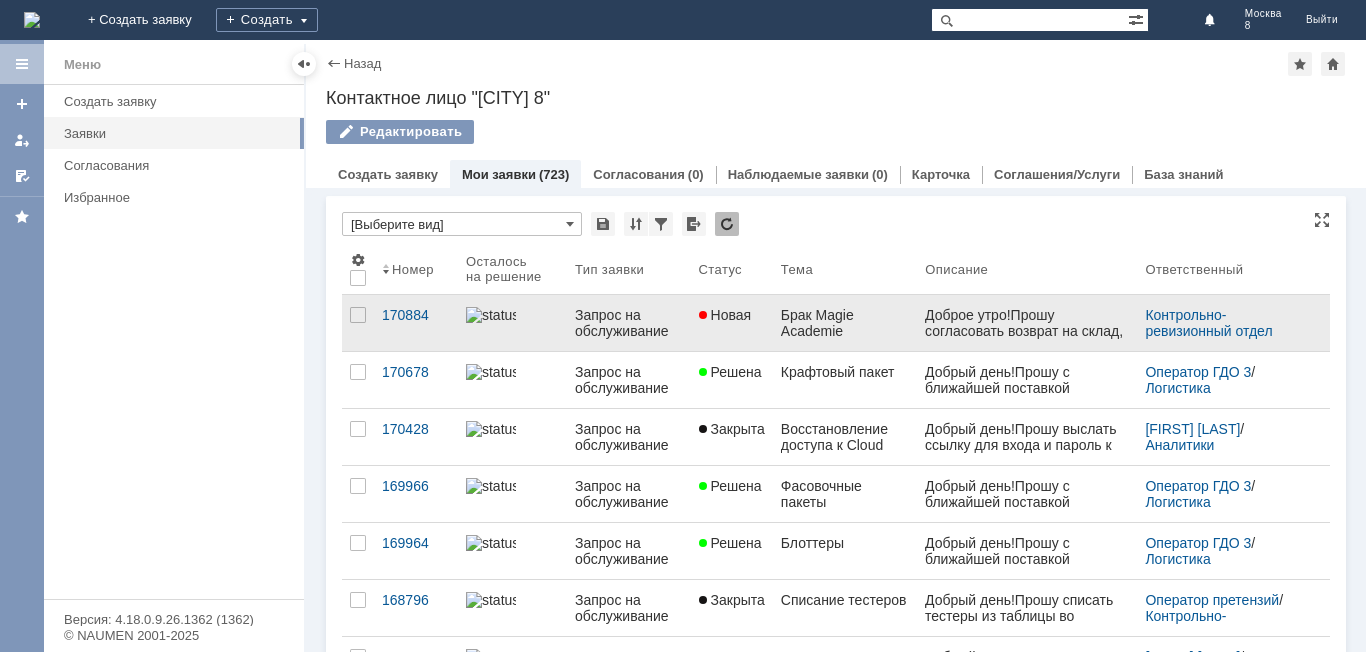 click on "Брак Magie Academie" at bounding box center [845, 323] 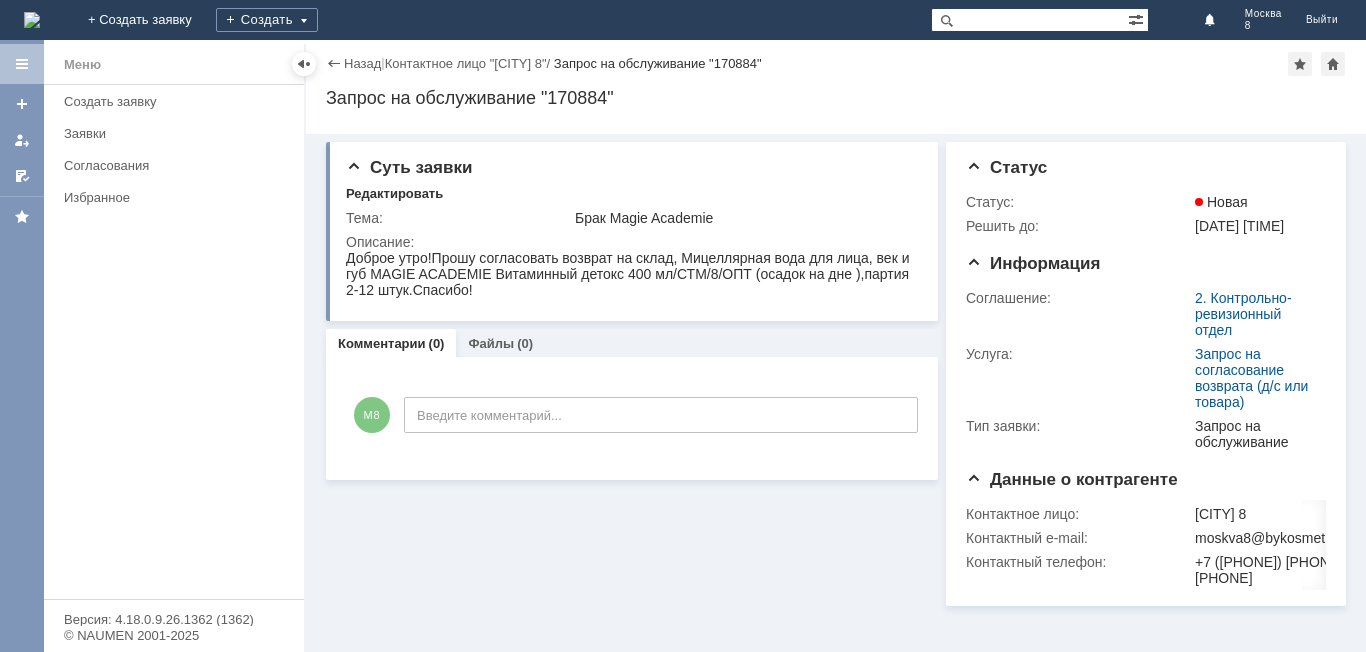 scroll, scrollTop: 0, scrollLeft: 0, axis: both 